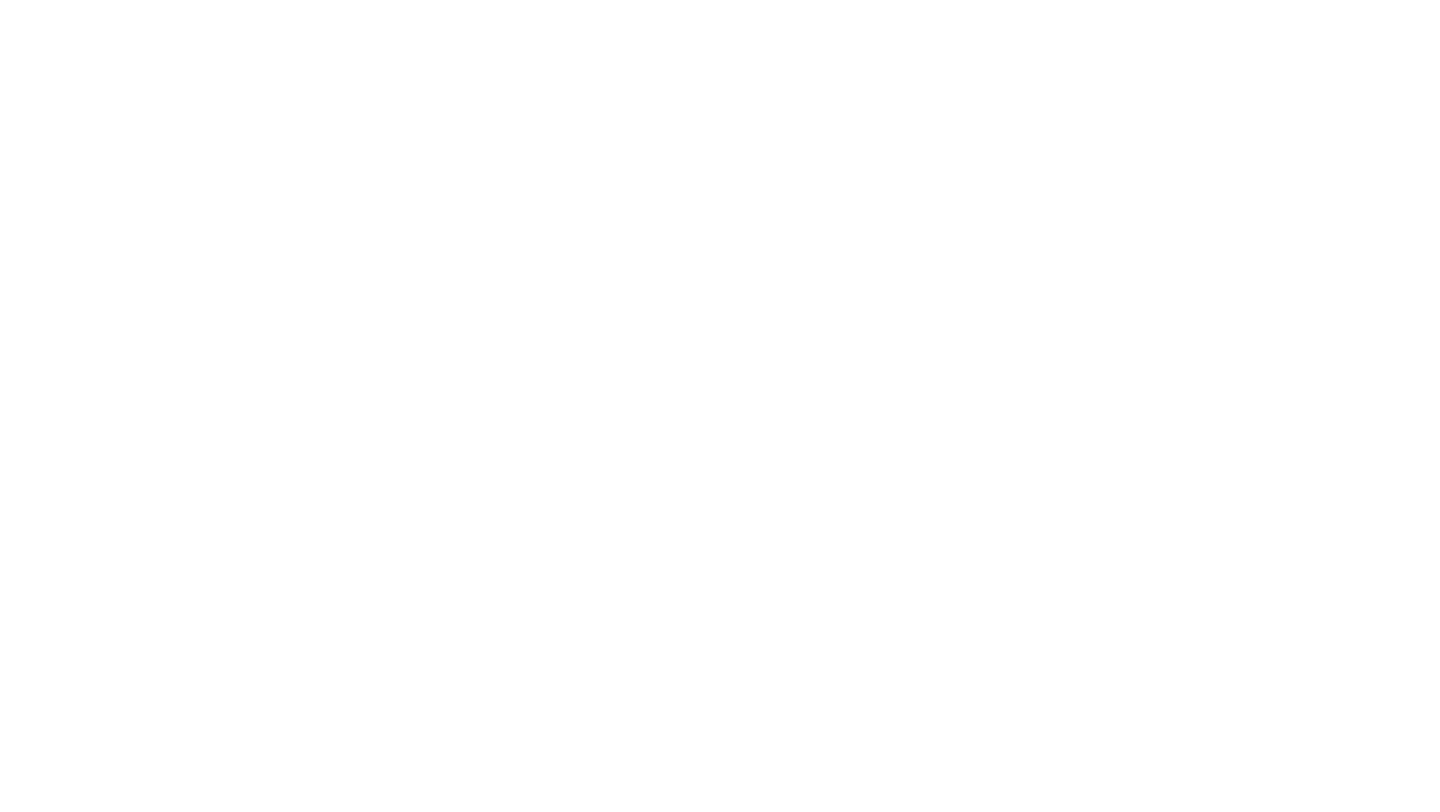 scroll, scrollTop: 0, scrollLeft: 0, axis: both 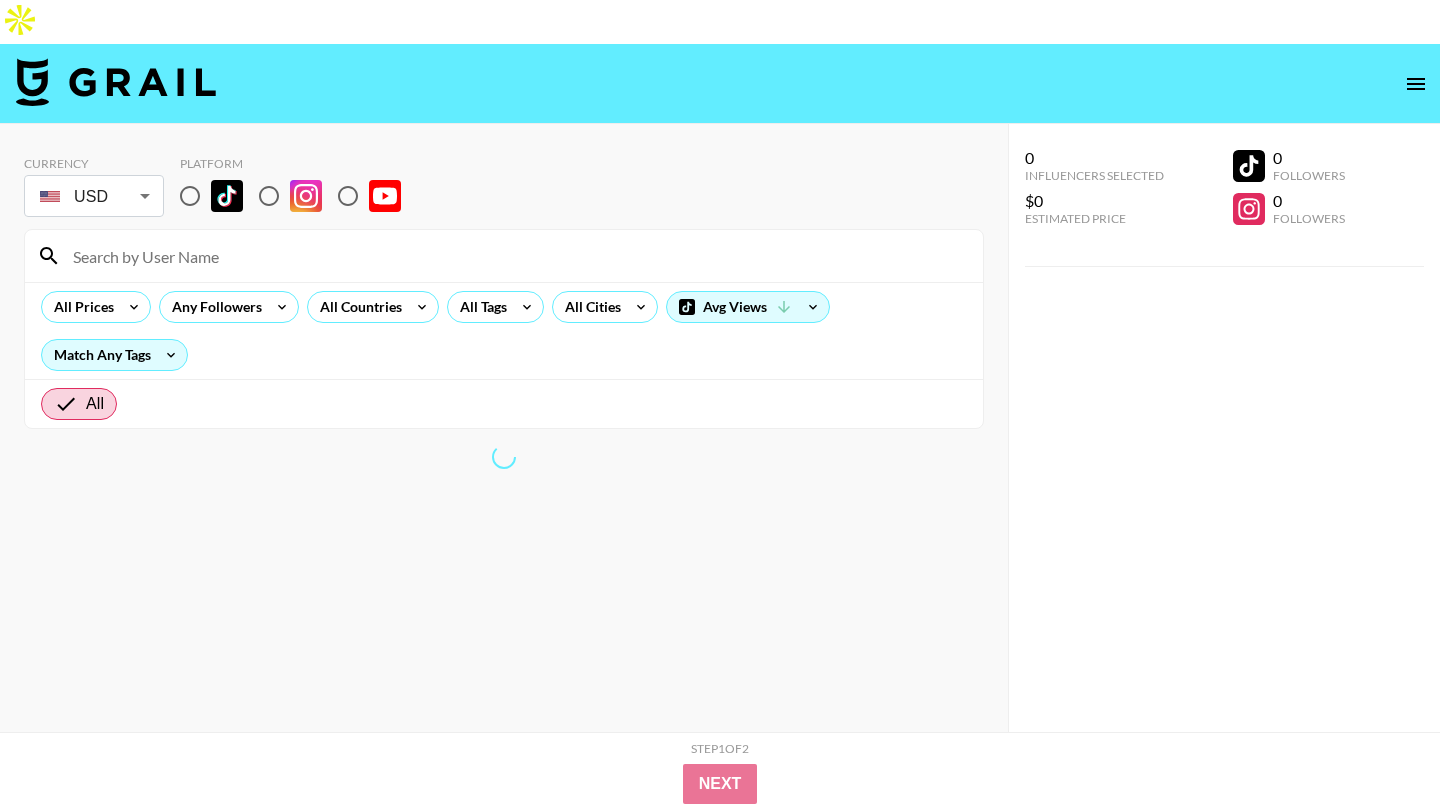 click at bounding box center [190, 196] 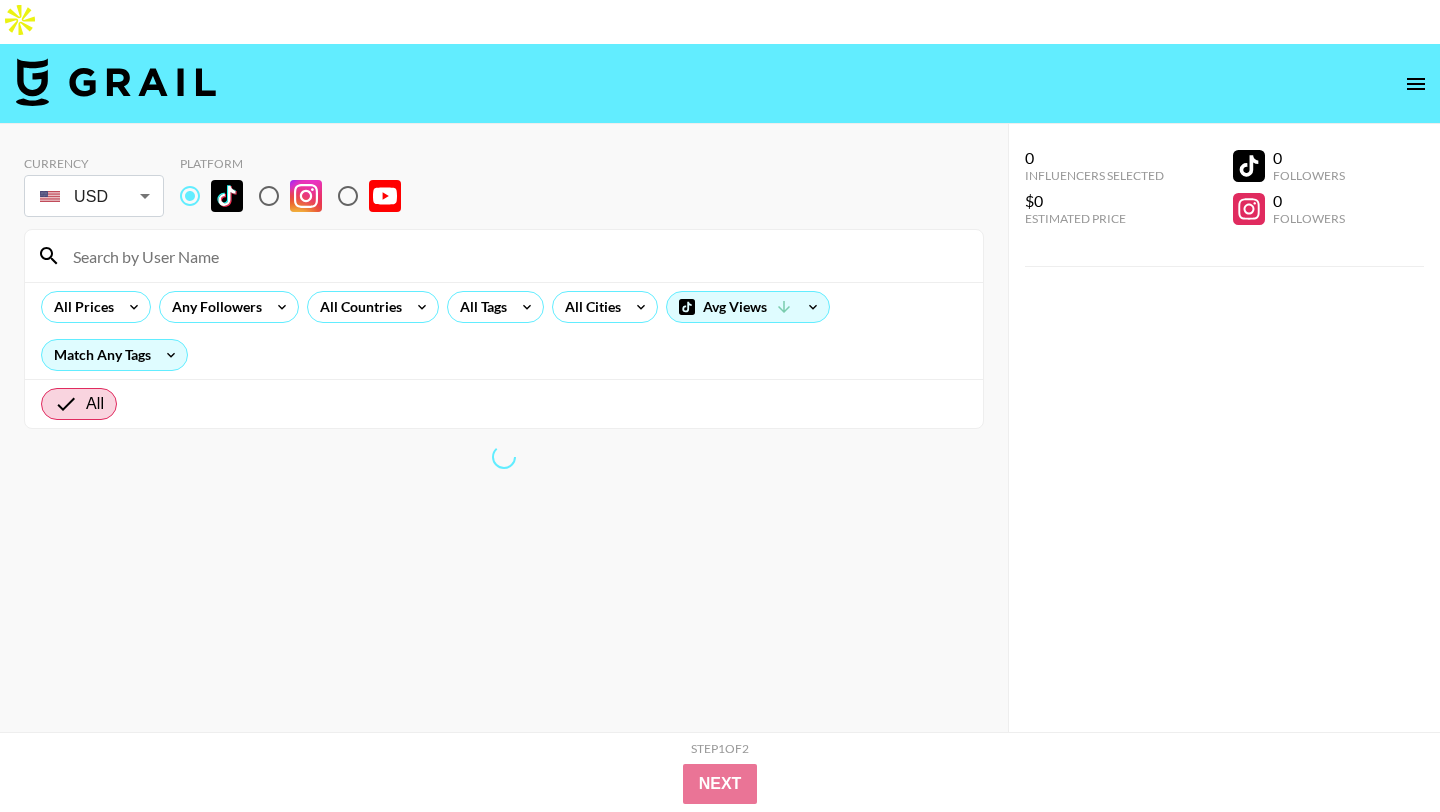 click at bounding box center [516, 256] 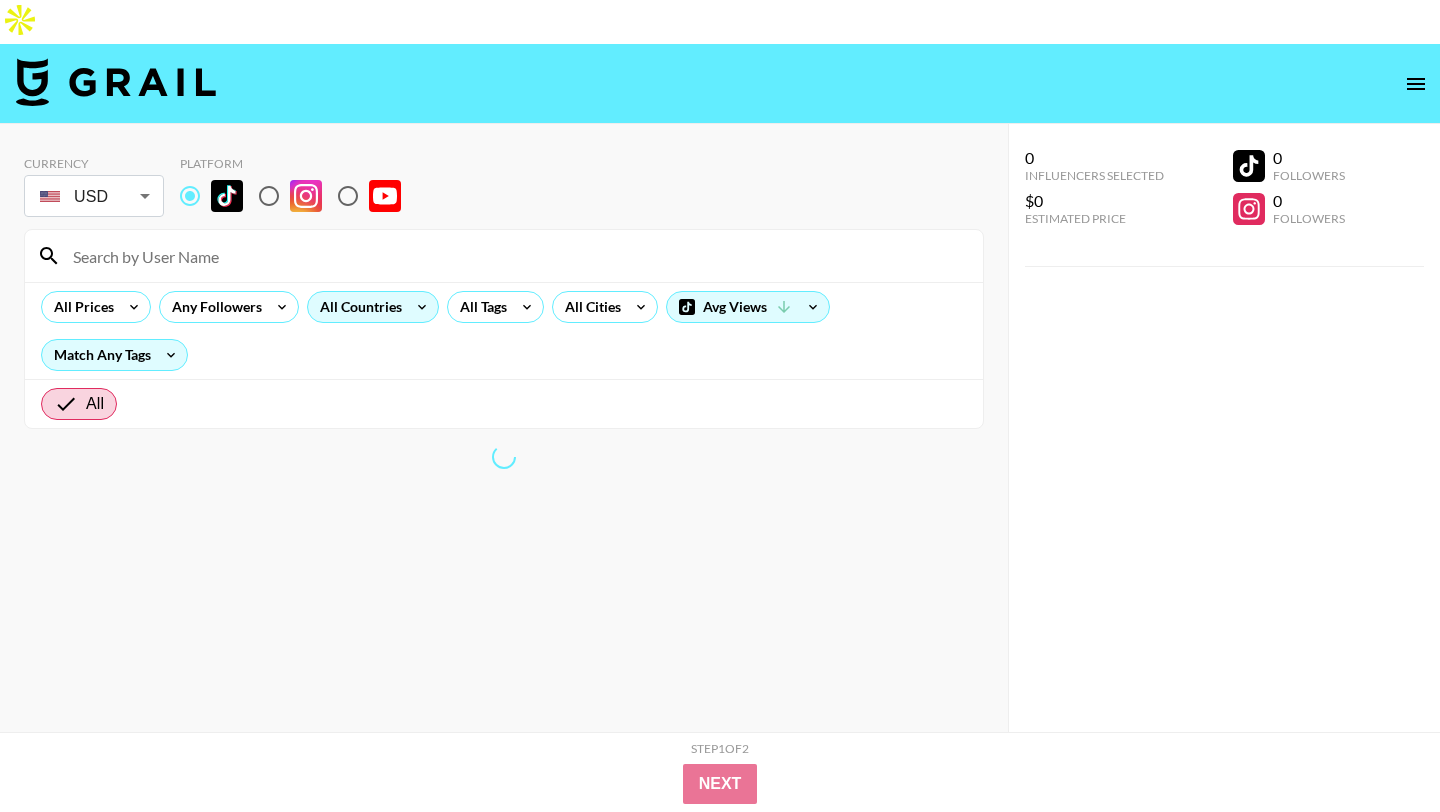 click on "All Countries" at bounding box center [357, 307] 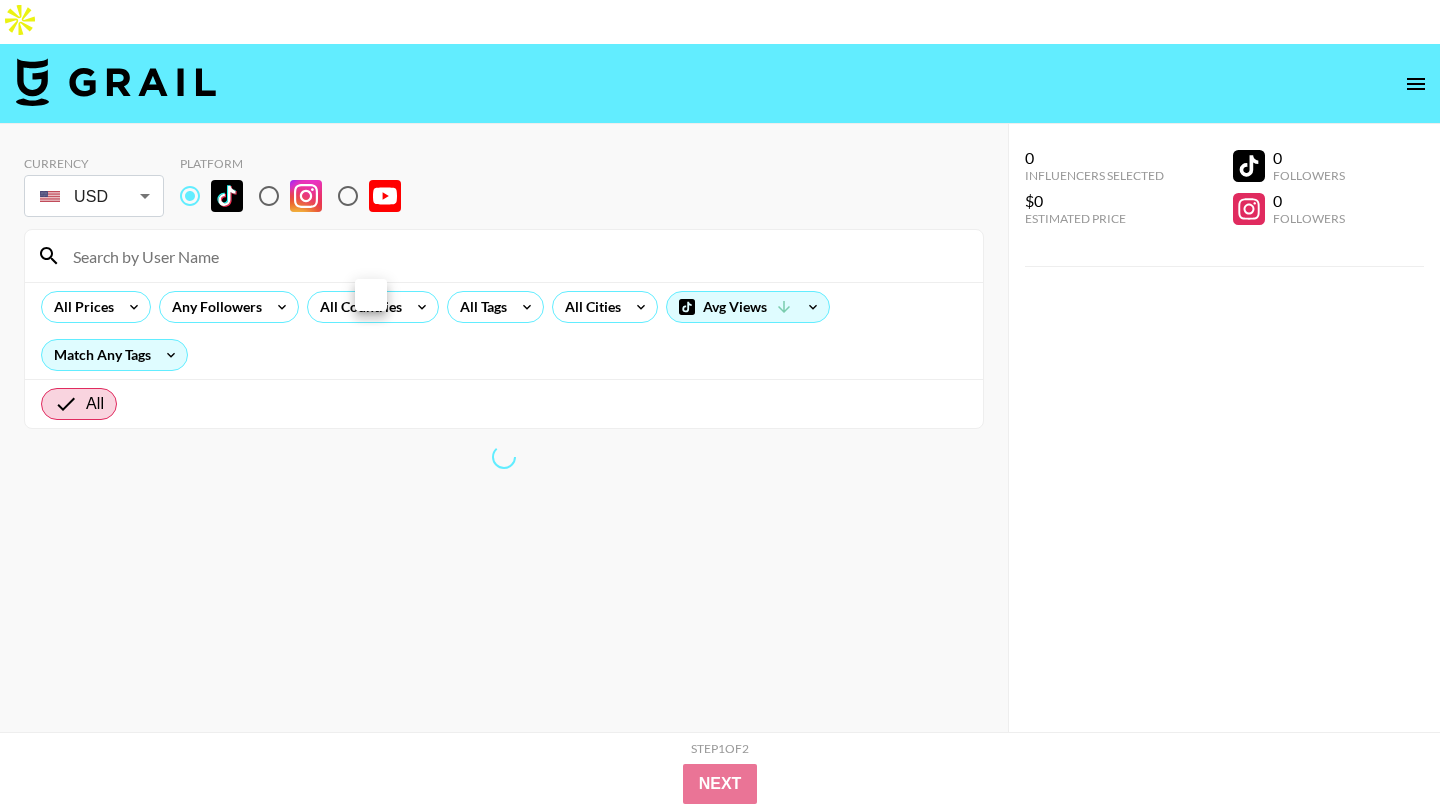 click at bounding box center (720, 406) 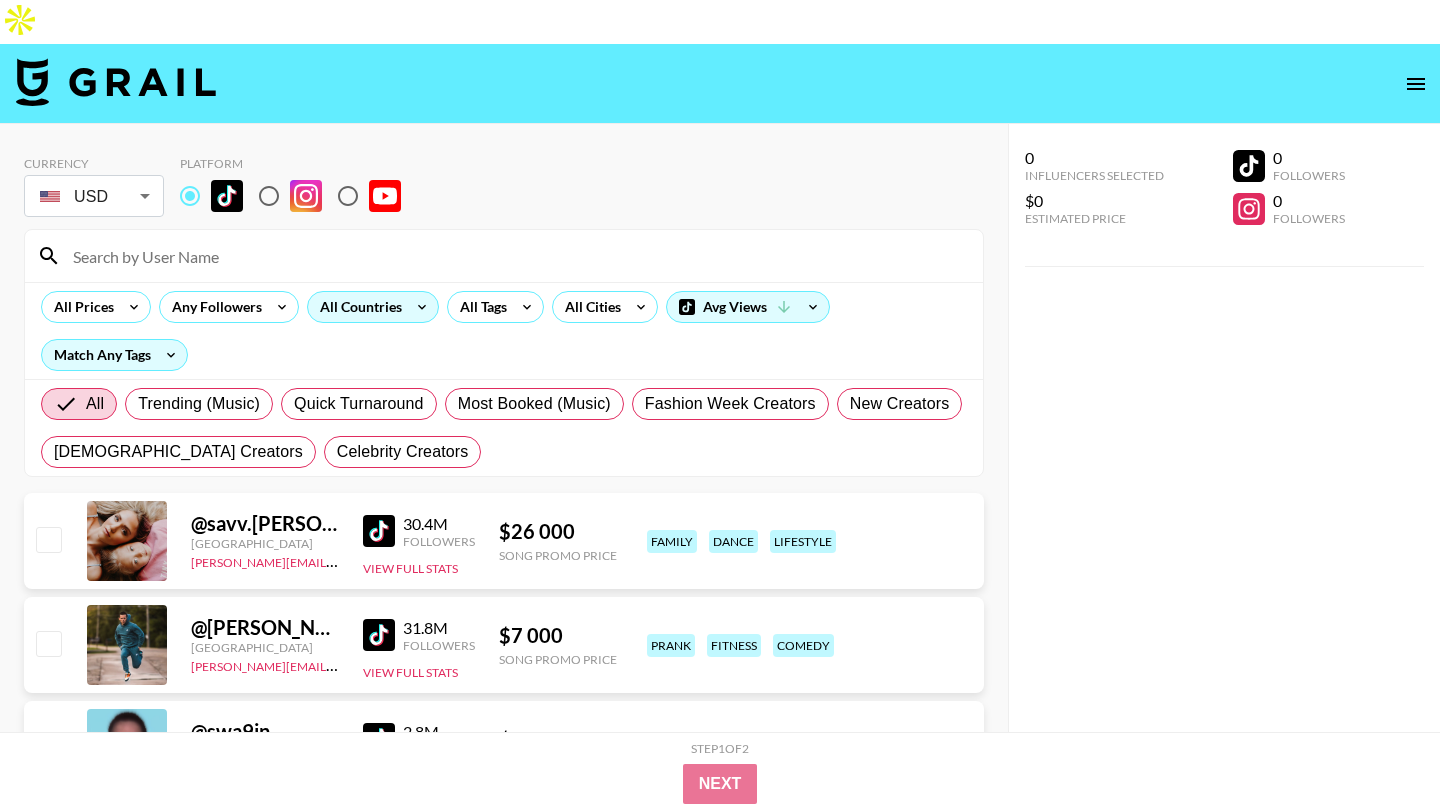click 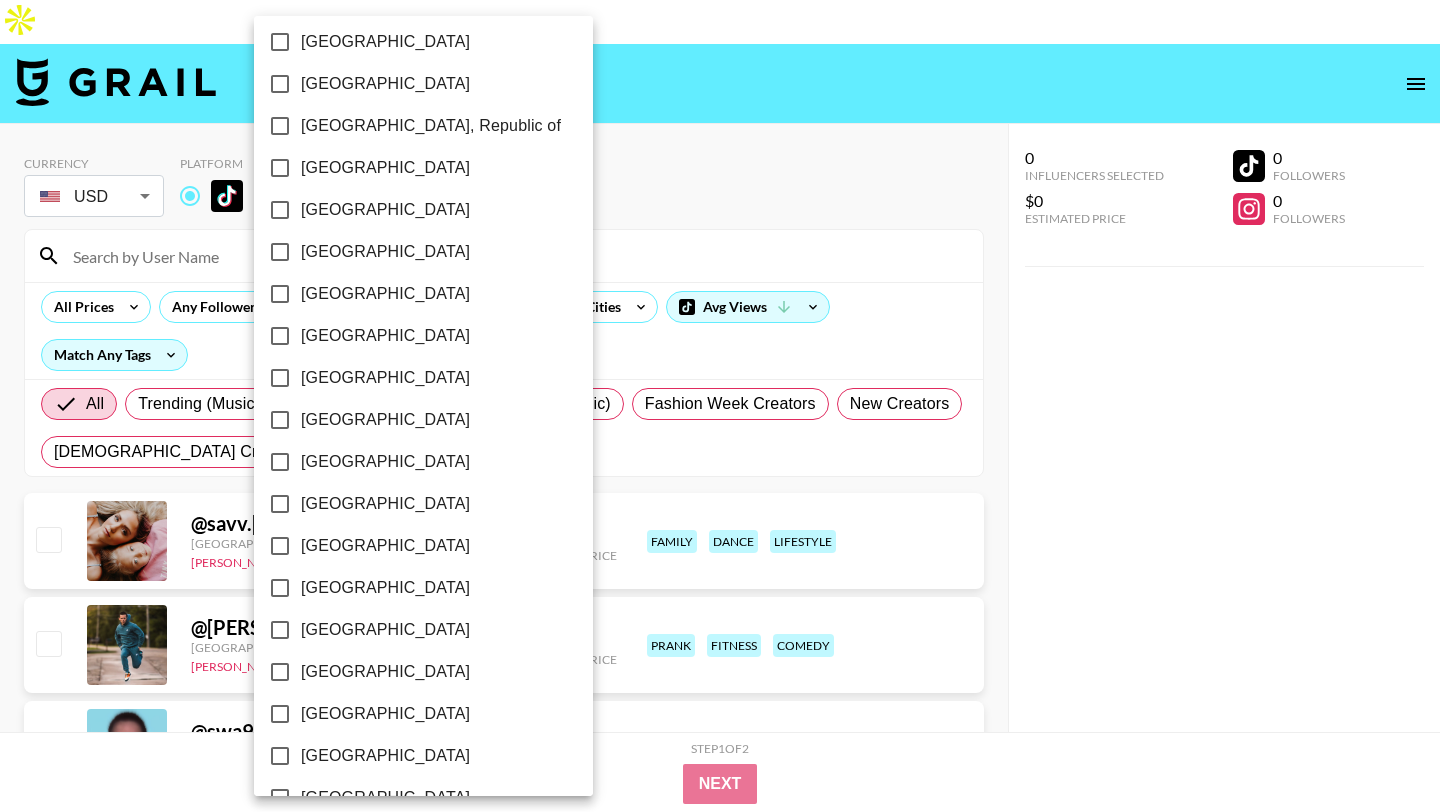 scroll, scrollTop: 1520, scrollLeft: 0, axis: vertical 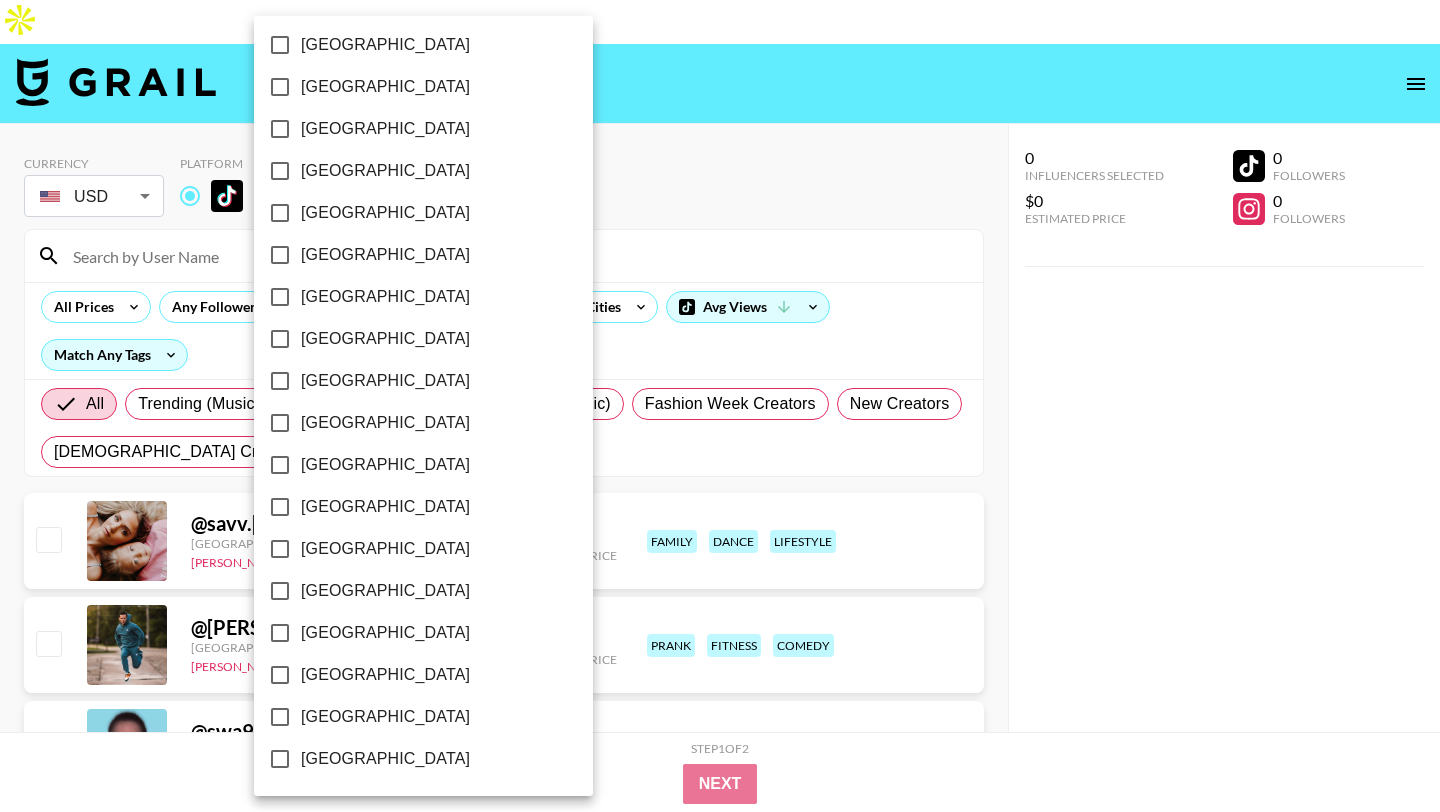 click on "[GEOGRAPHIC_DATA]" at bounding box center [385, 717] 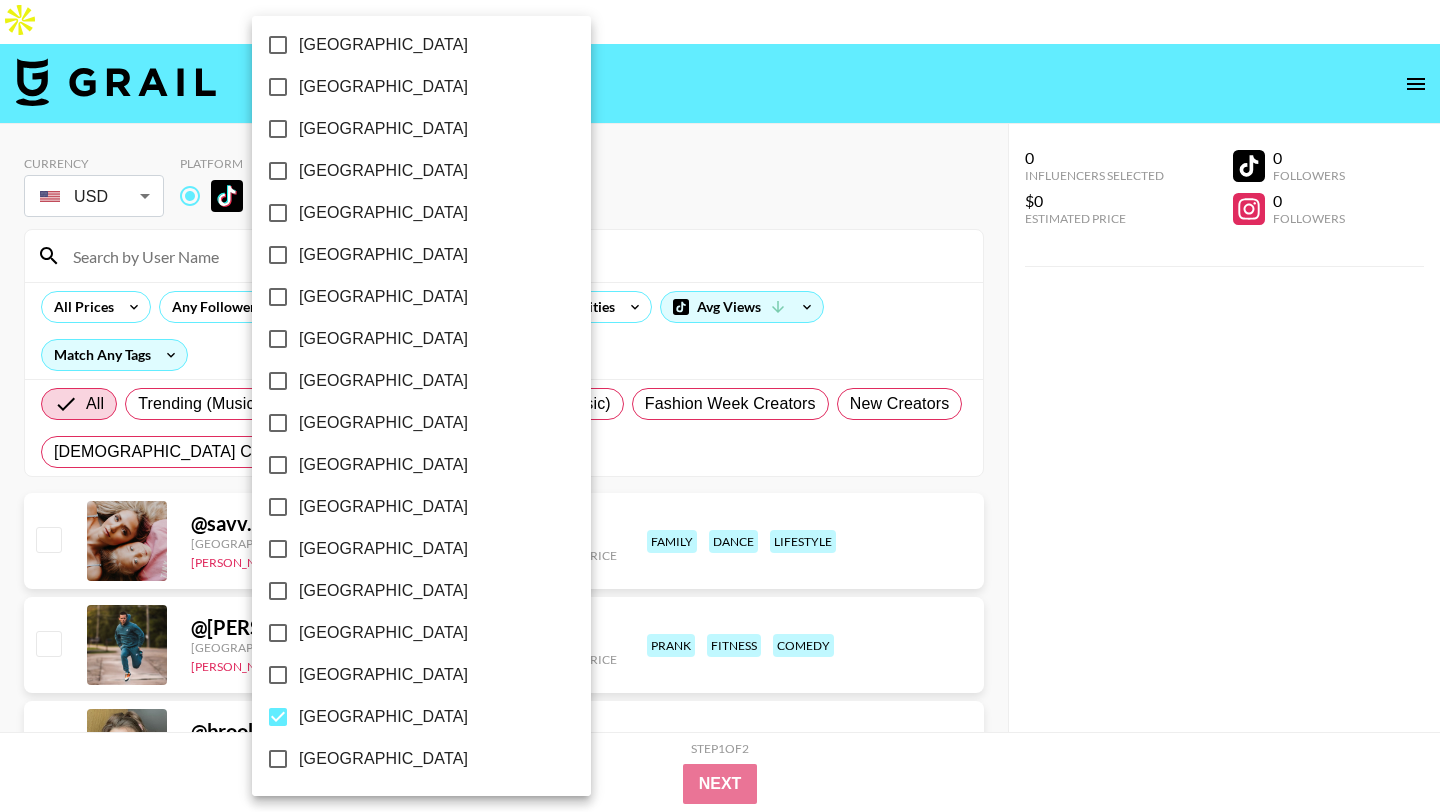 click at bounding box center (720, 406) 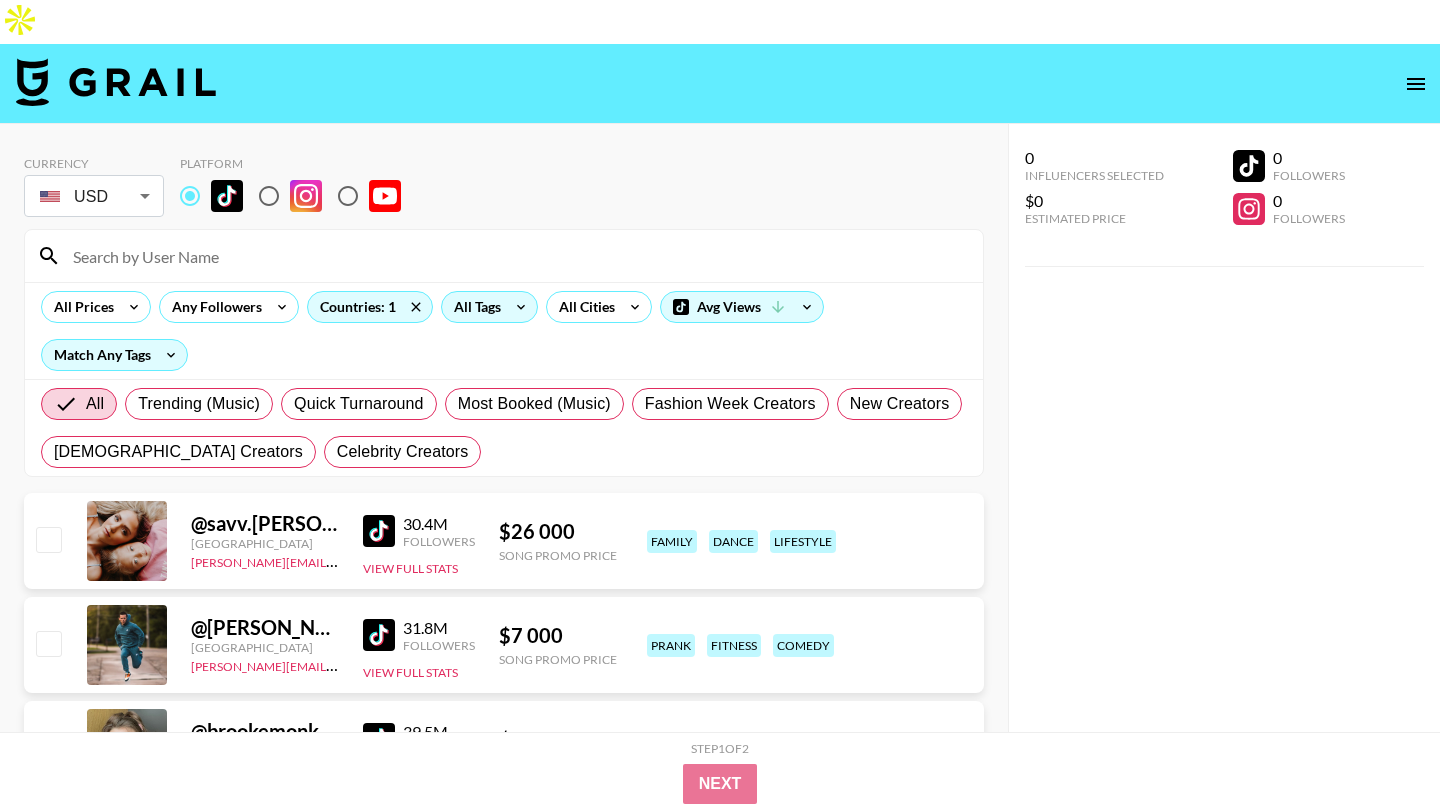 click 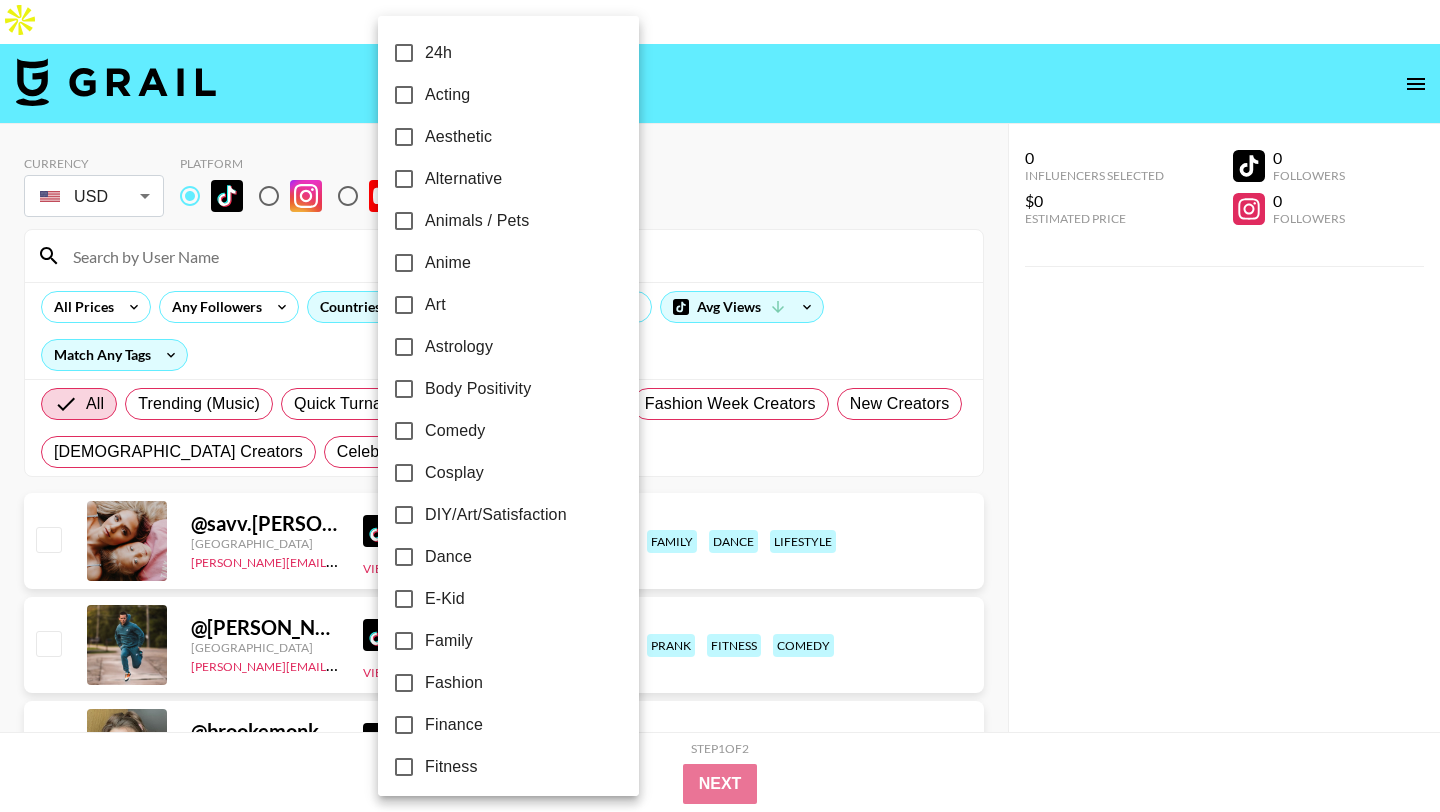 scroll, scrollTop: 1100, scrollLeft: 0, axis: vertical 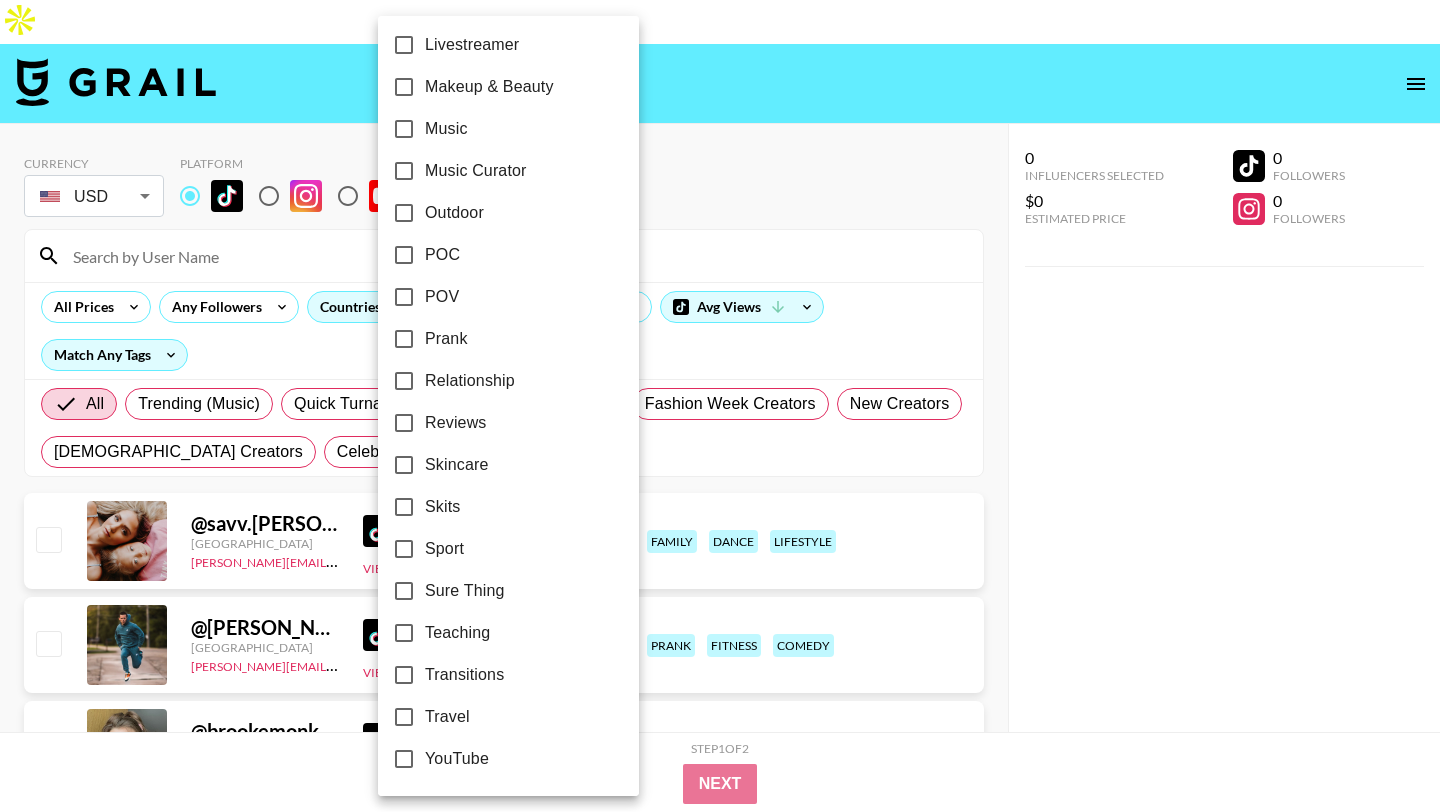 click on "Sport" at bounding box center [495, 549] 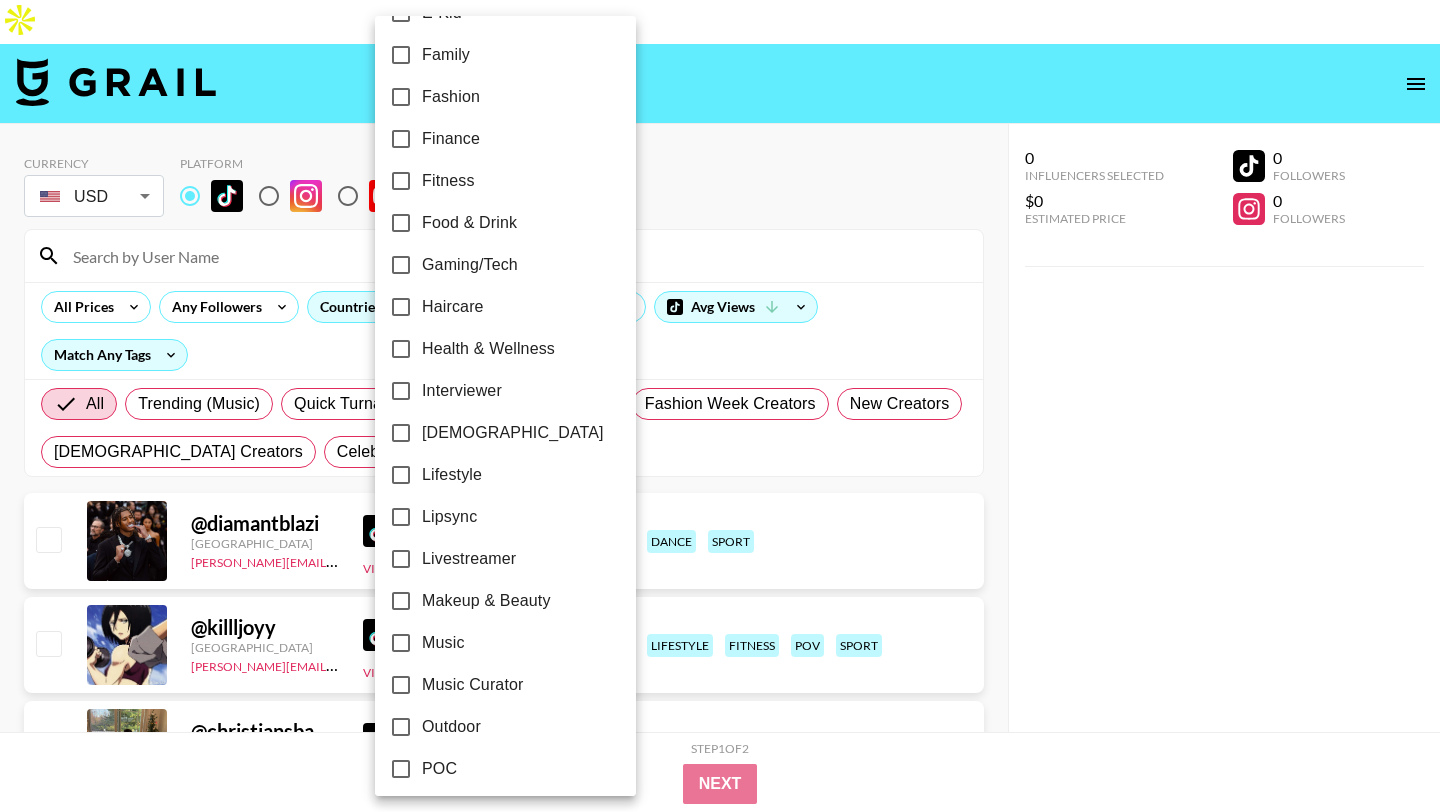 scroll, scrollTop: 577, scrollLeft: 0, axis: vertical 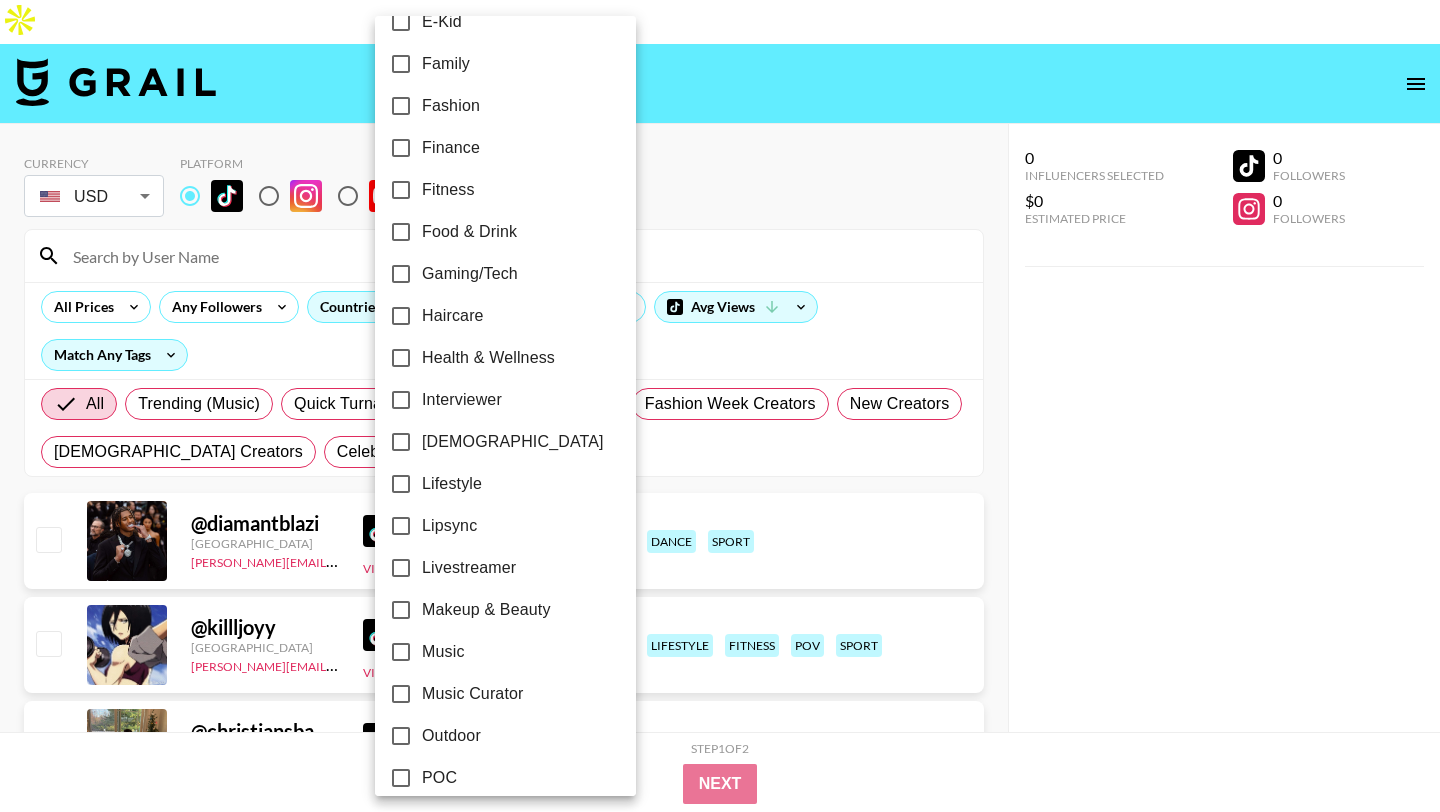 click on "Fitness" at bounding box center [492, 190] 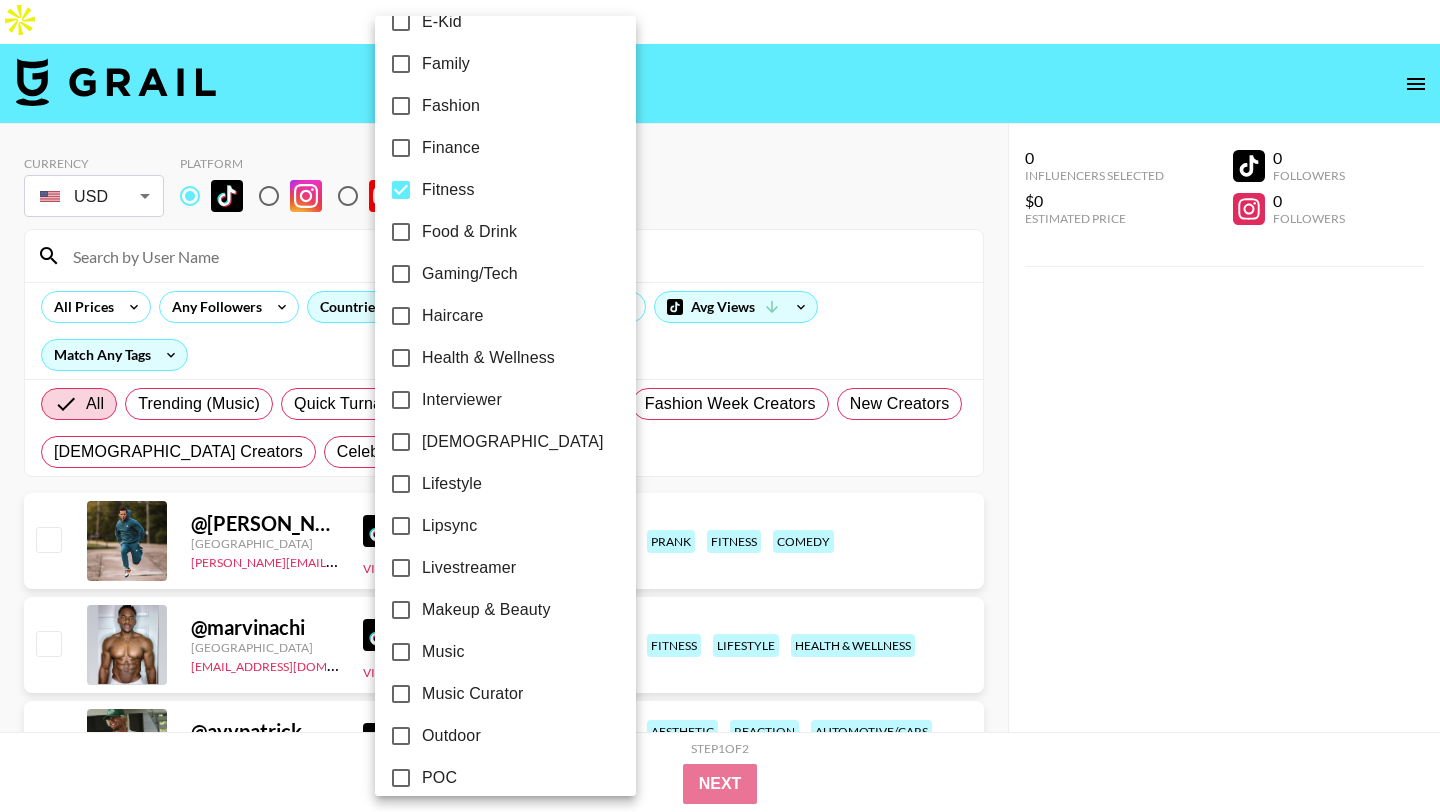 click at bounding box center (720, 406) 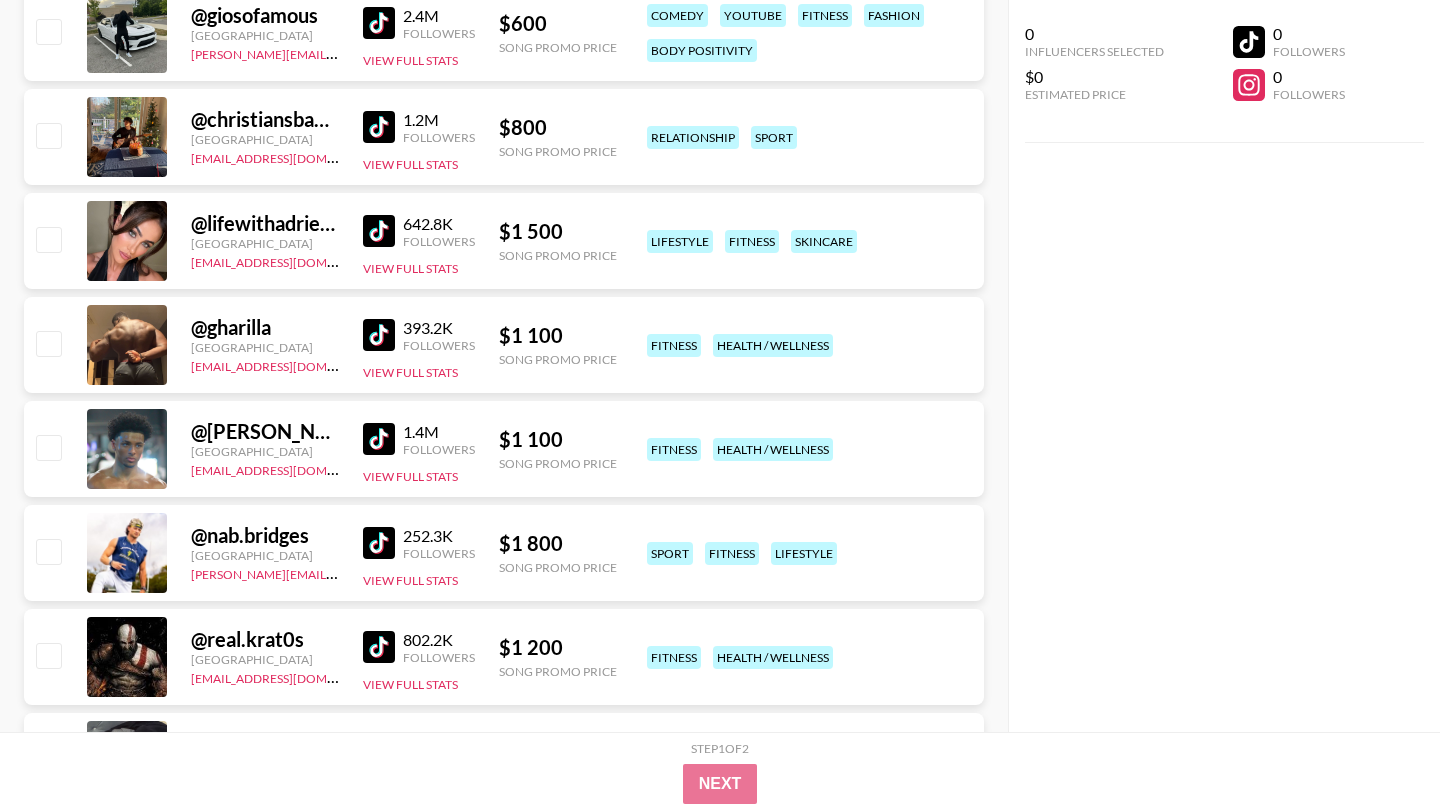 scroll, scrollTop: 1686, scrollLeft: 0, axis: vertical 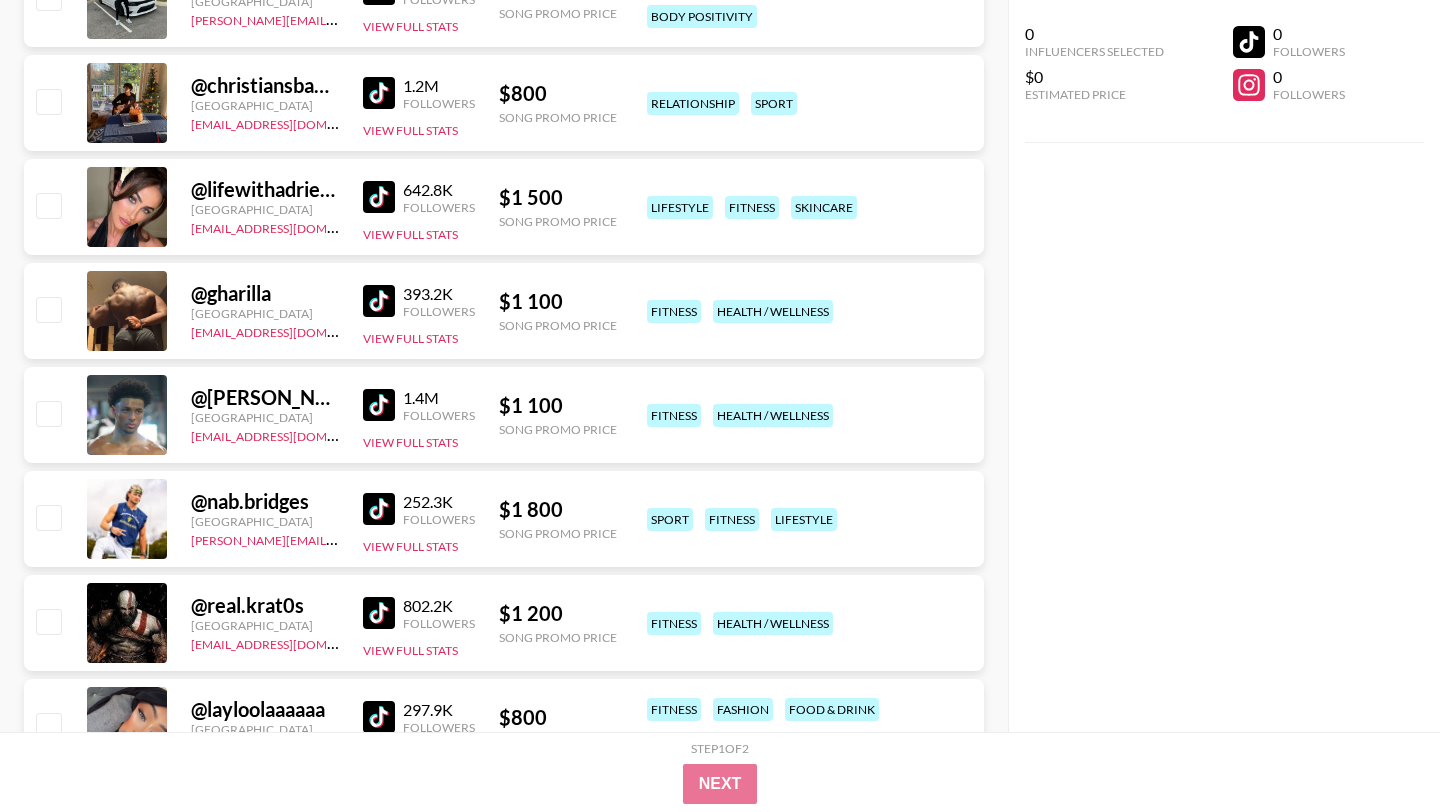 click at bounding box center (379, 301) 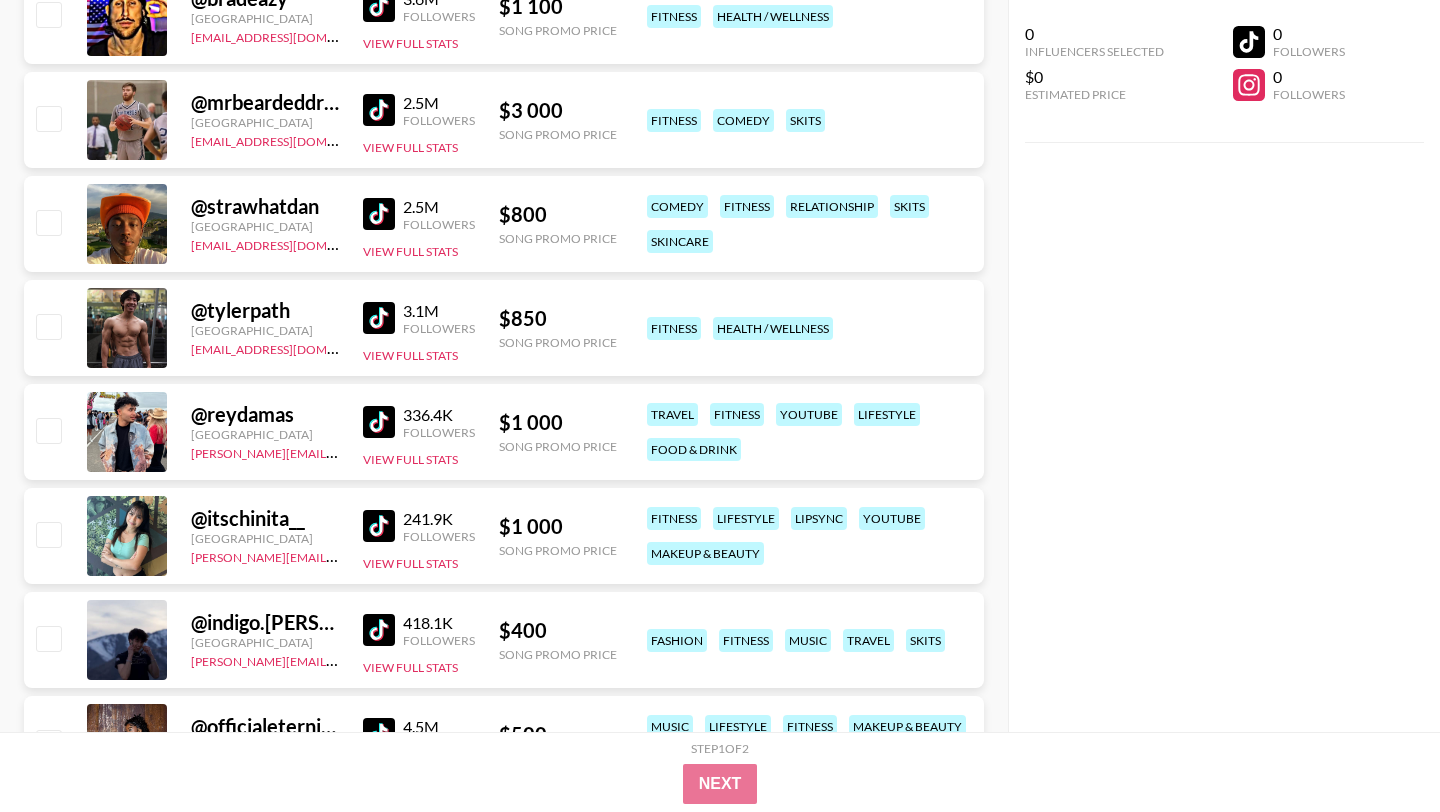 scroll, scrollTop: 2710, scrollLeft: 0, axis: vertical 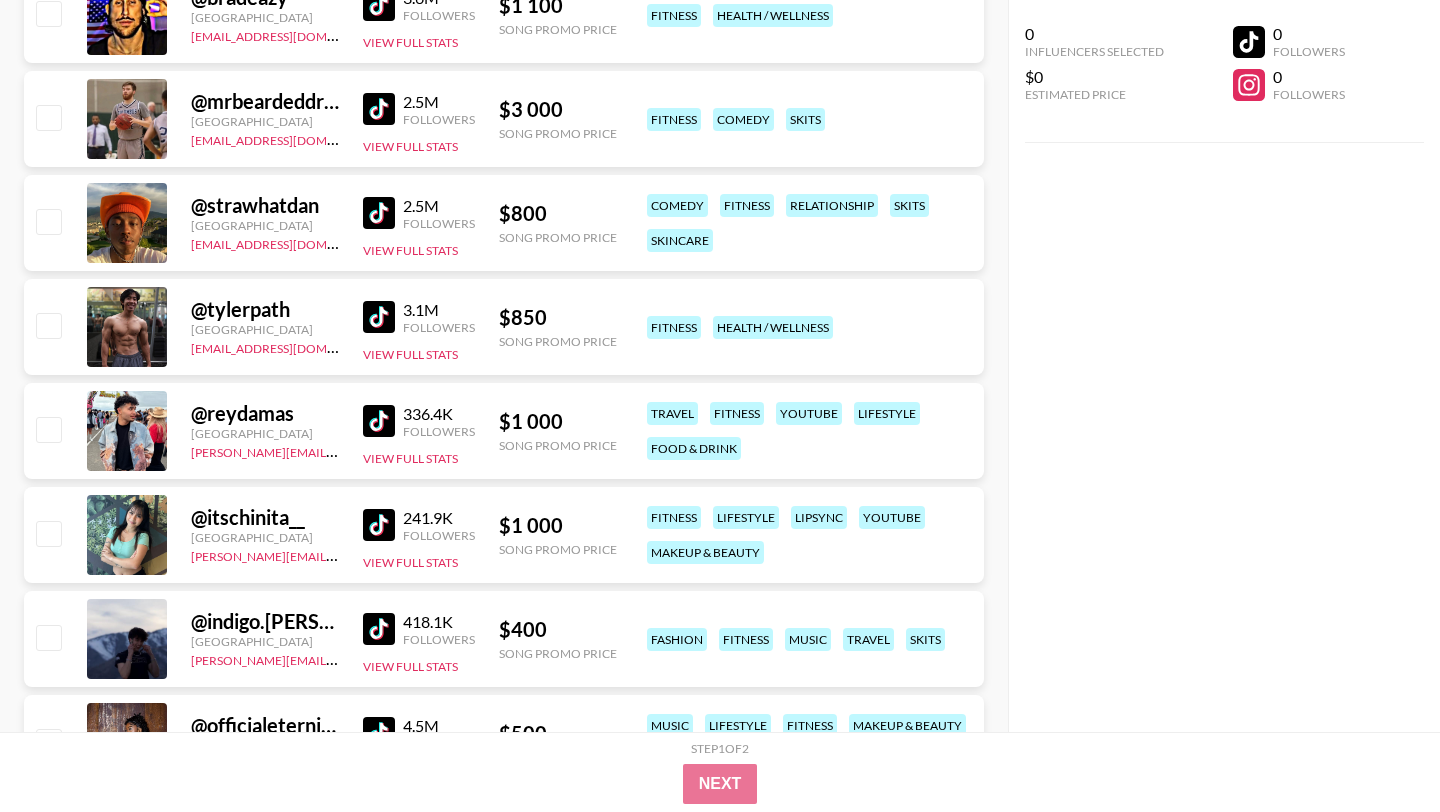 click at bounding box center (379, 317) 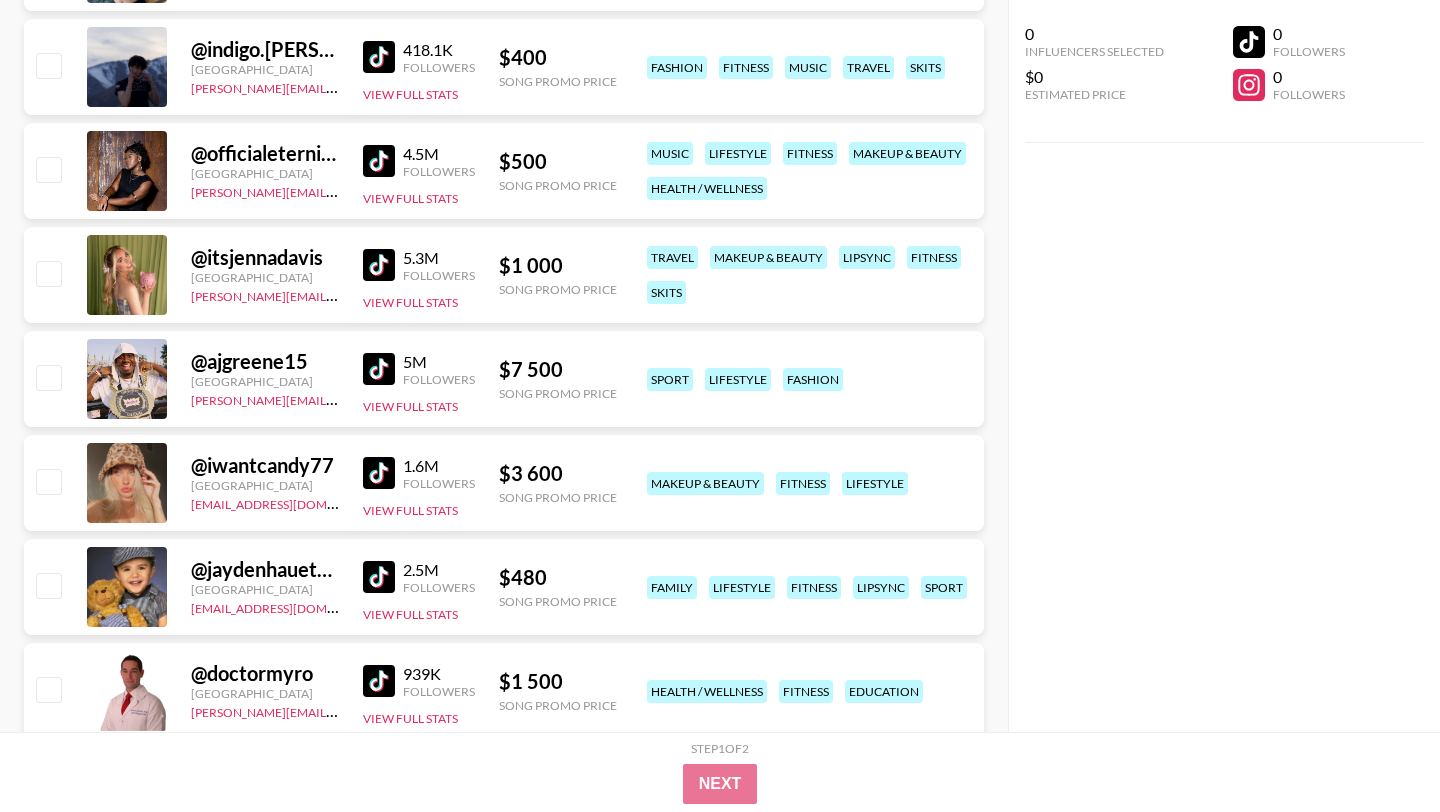 scroll, scrollTop: 3640, scrollLeft: 0, axis: vertical 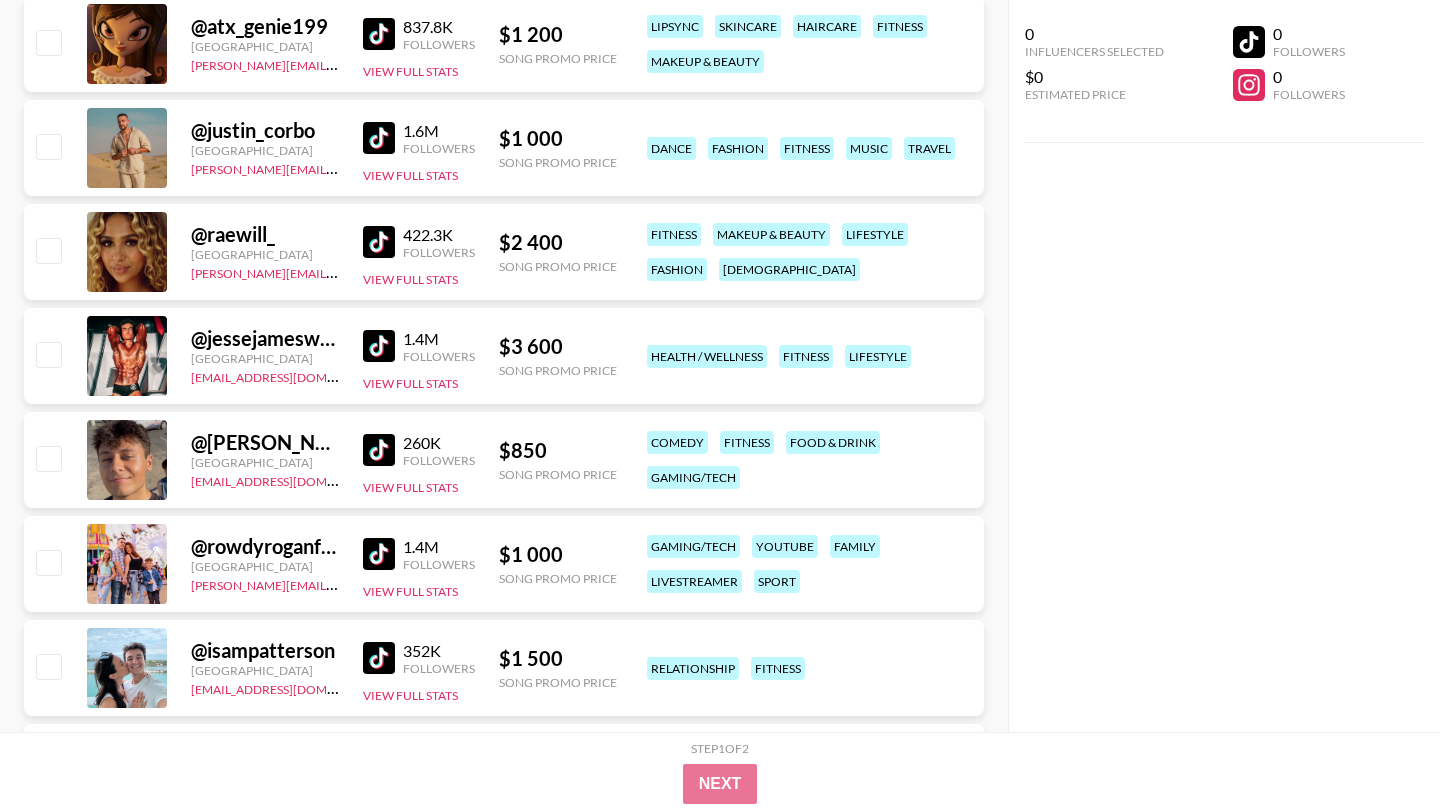 click at bounding box center [379, 450] 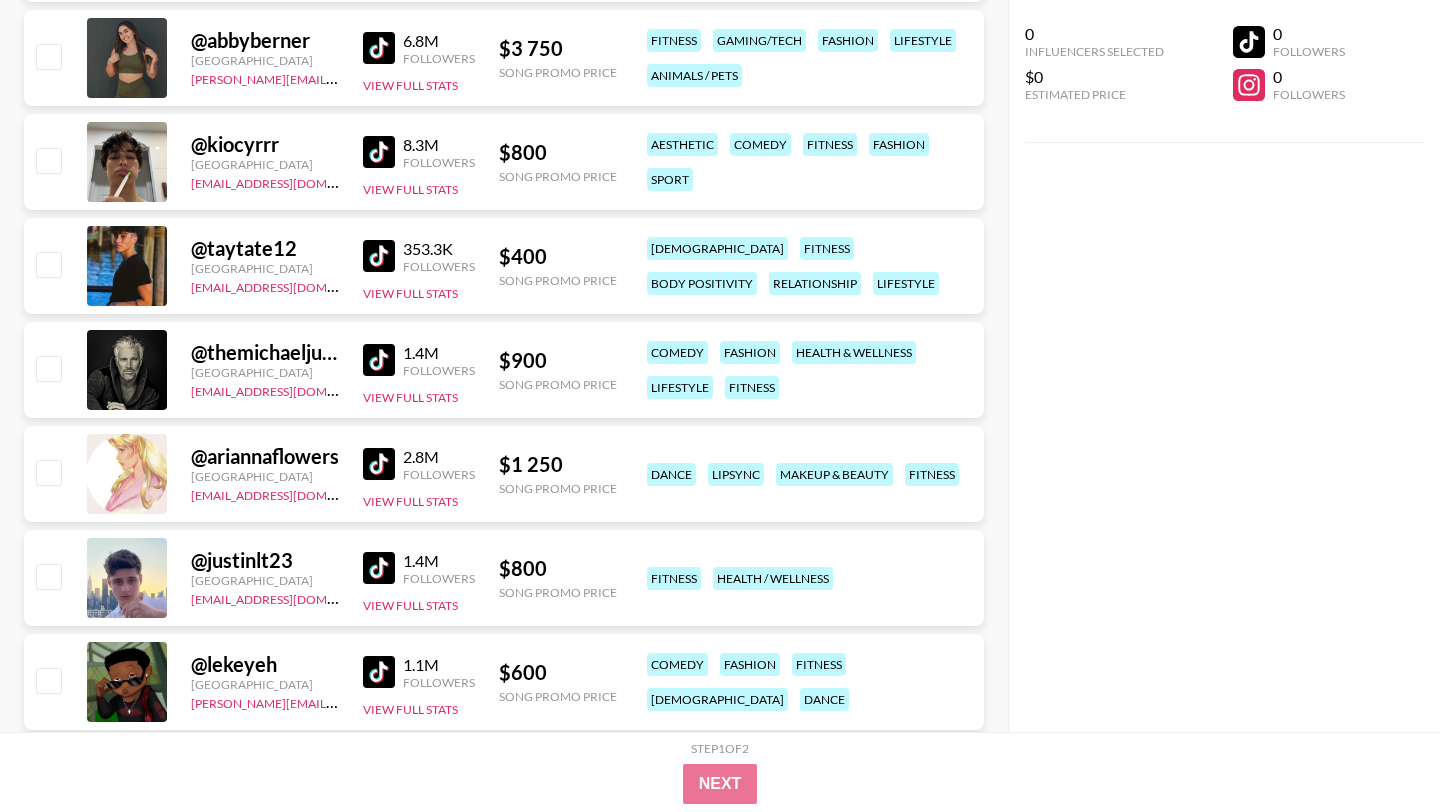 scroll, scrollTop: 5277, scrollLeft: 0, axis: vertical 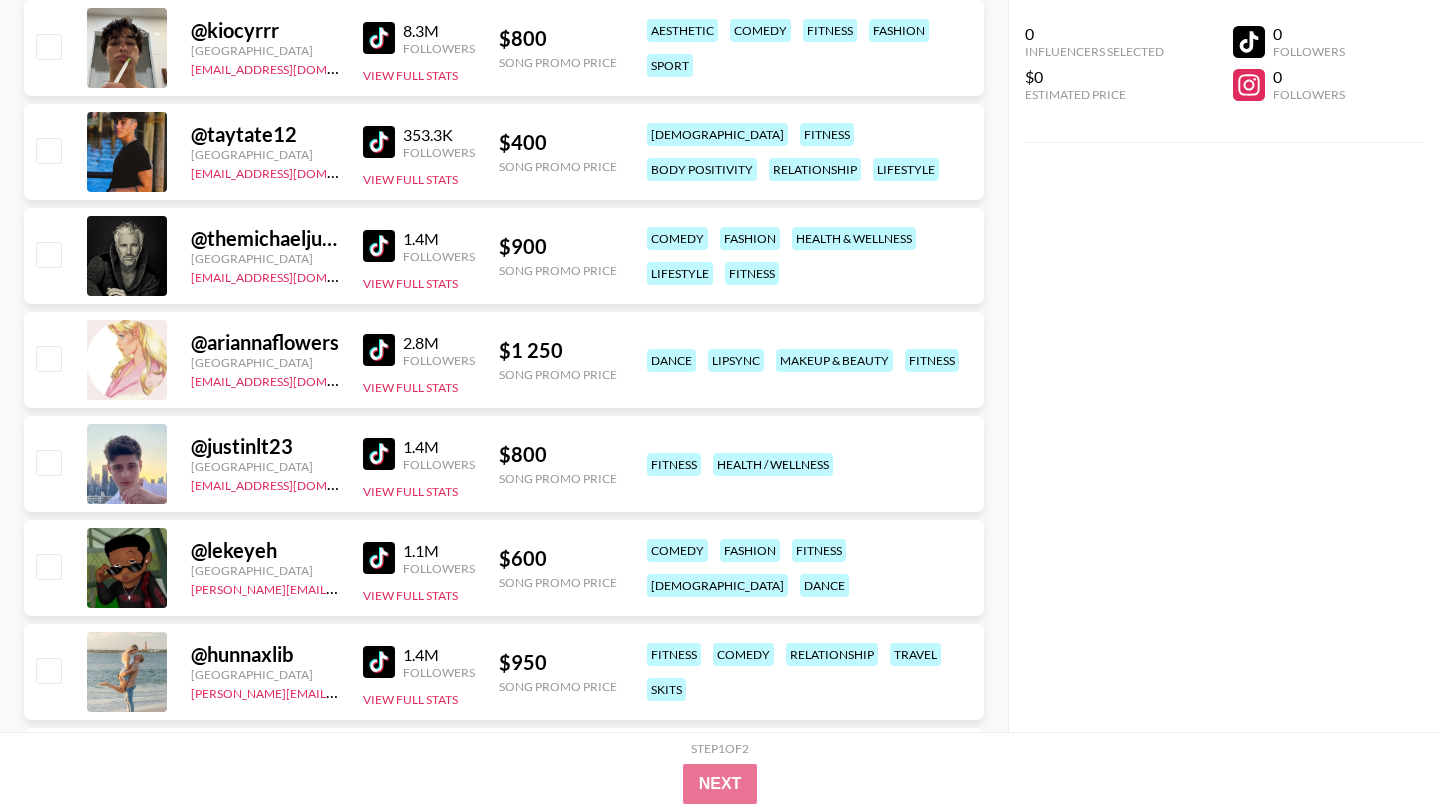 click at bounding box center (383, 558) 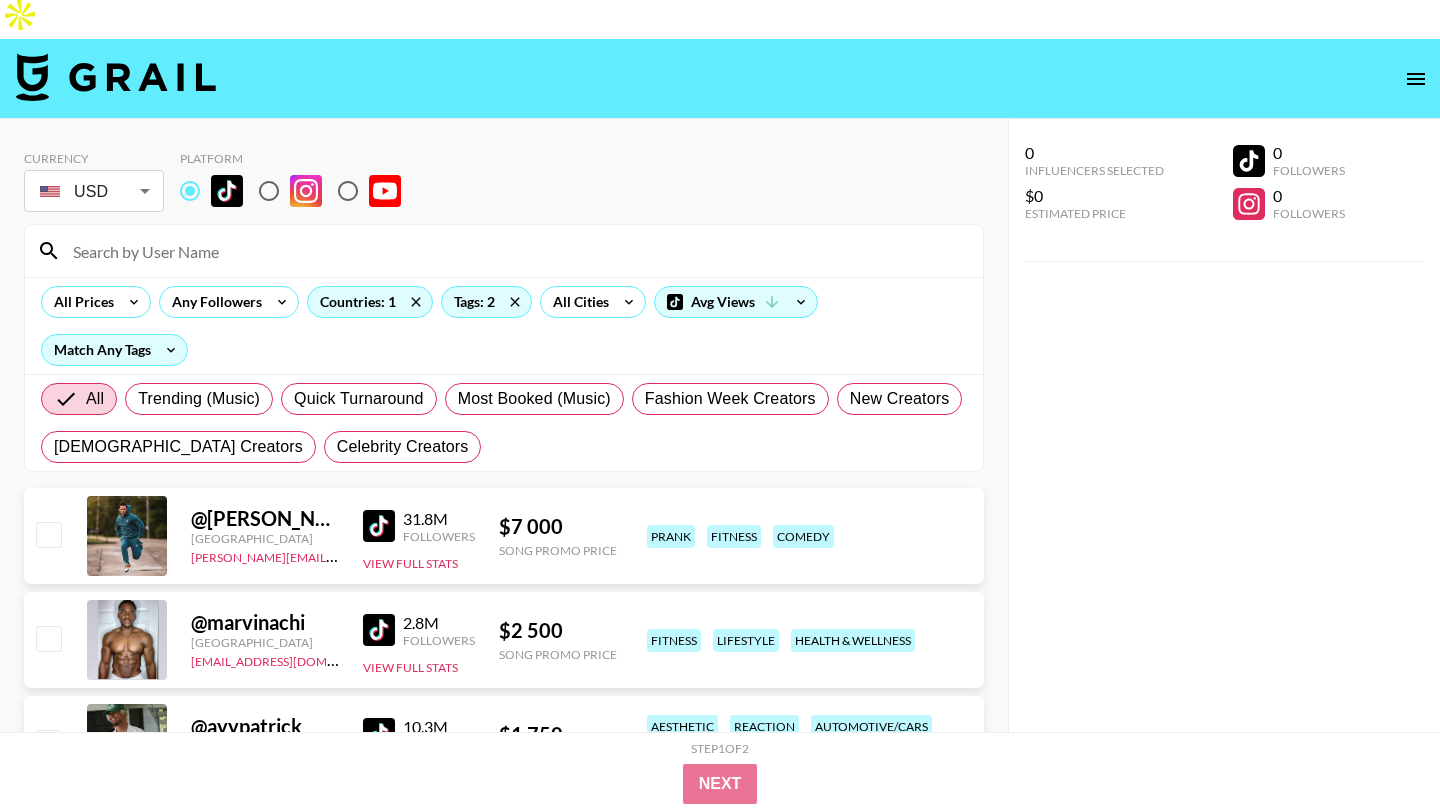 scroll, scrollTop: 0, scrollLeft: 0, axis: both 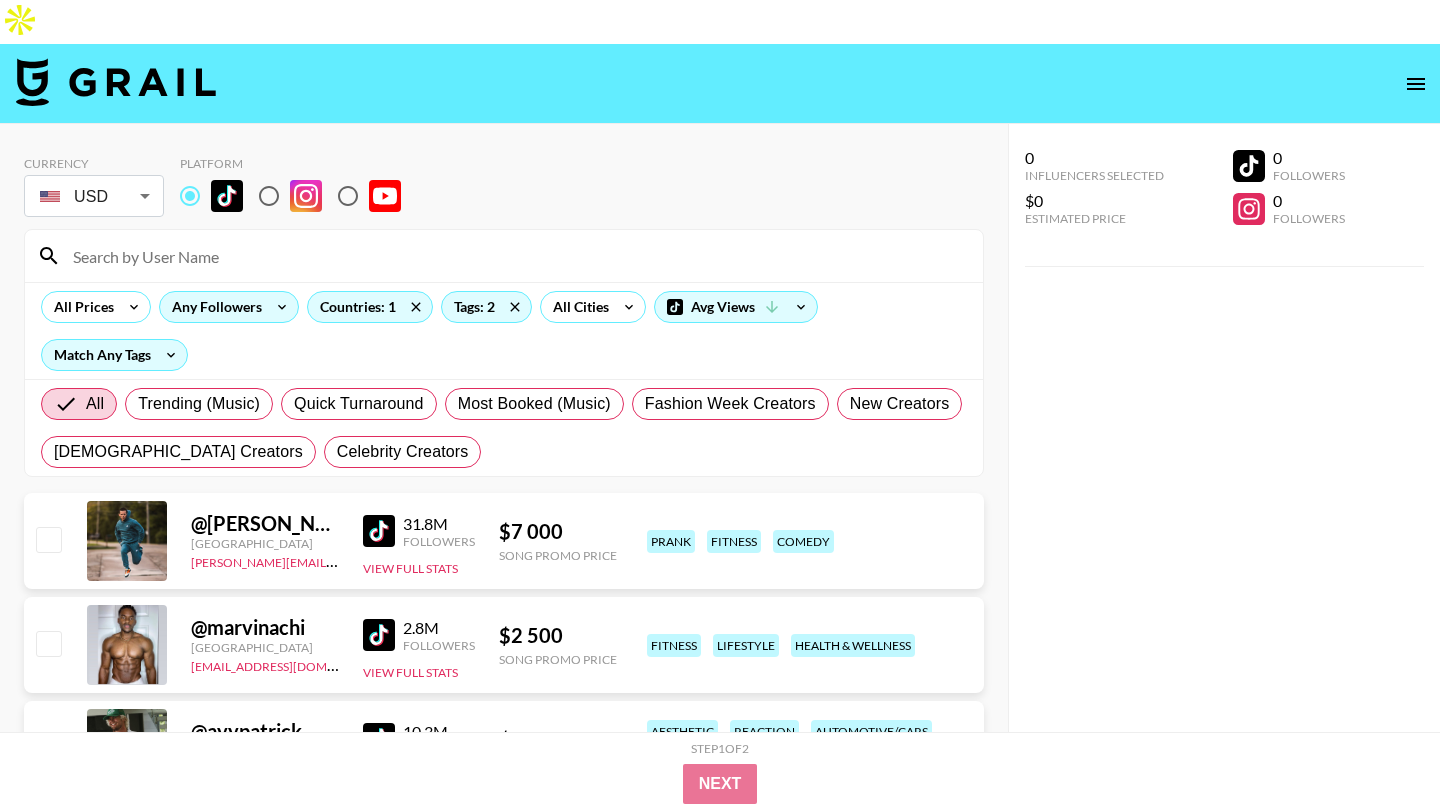 click on "Any Followers" at bounding box center [213, 307] 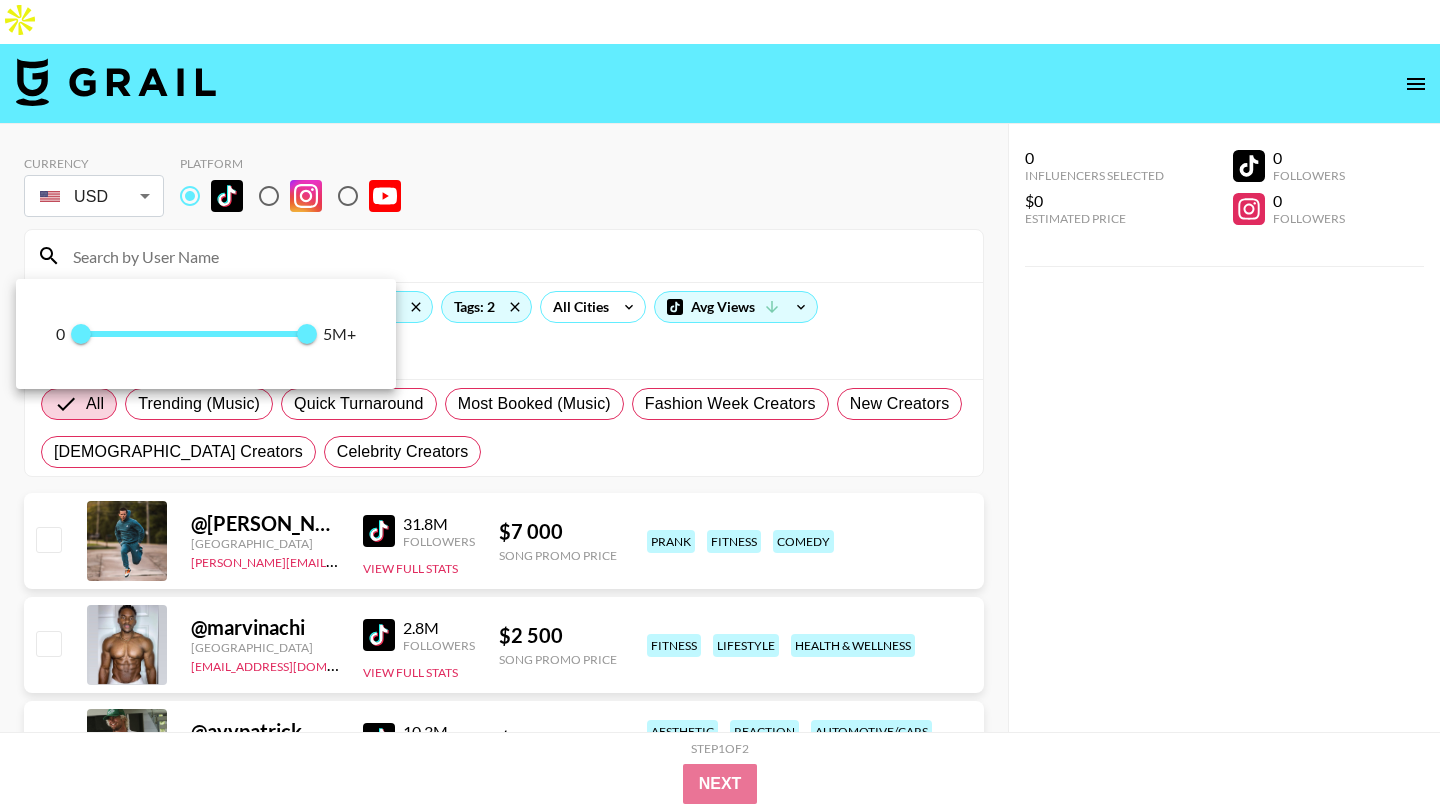 click at bounding box center (720, 406) 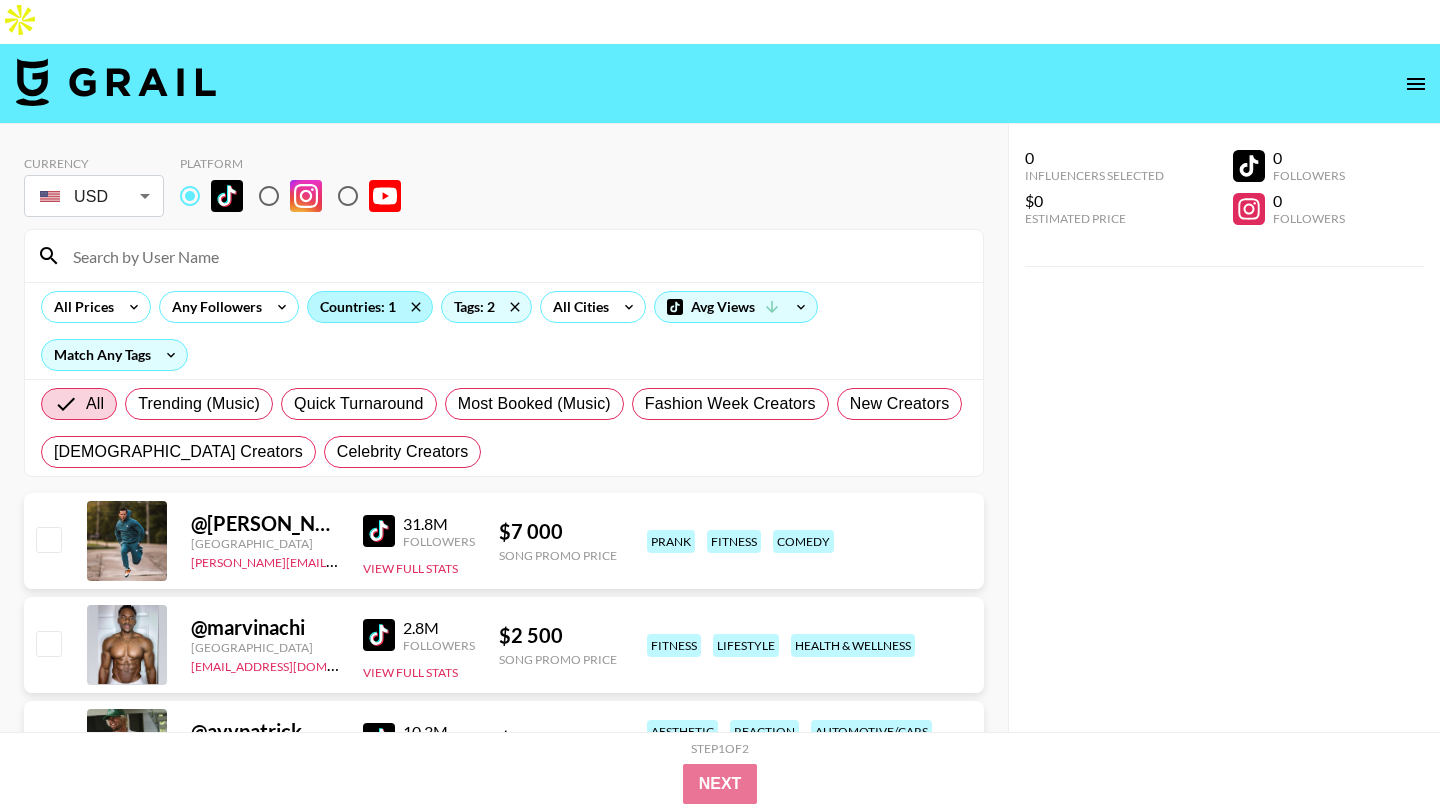 click on "Countries: 1" at bounding box center [370, 307] 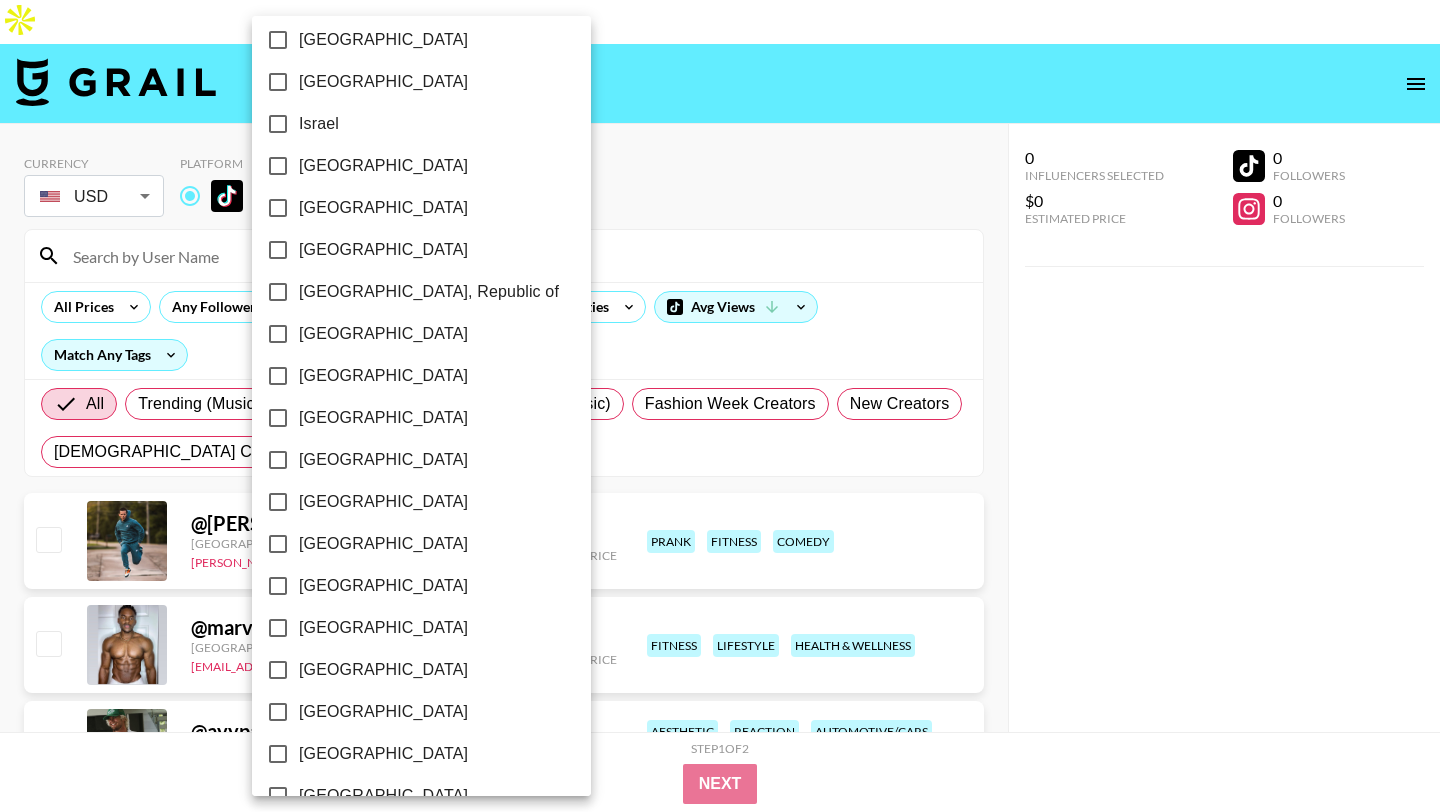 scroll, scrollTop: 889, scrollLeft: 0, axis: vertical 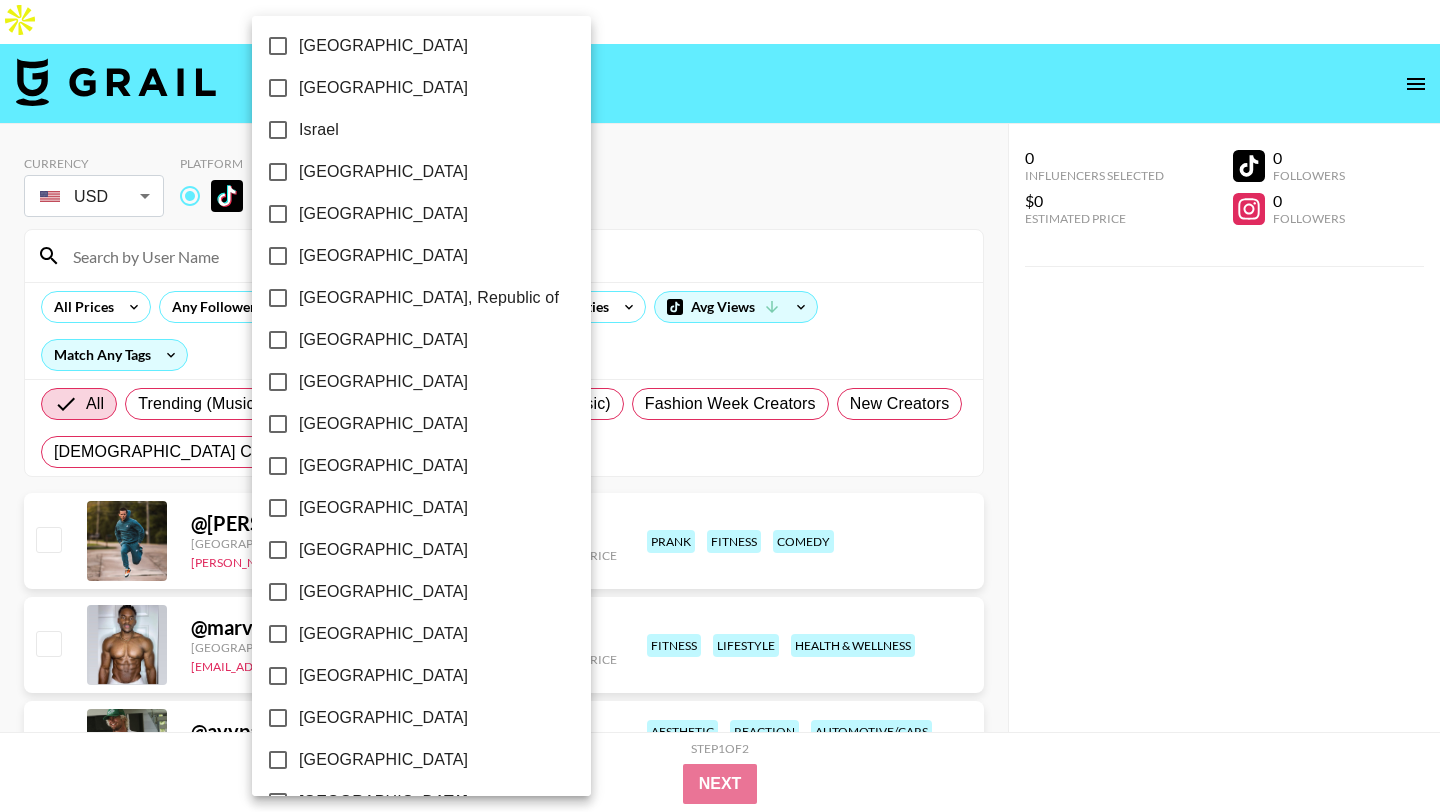 click on "[GEOGRAPHIC_DATA]" at bounding box center (408, 424) 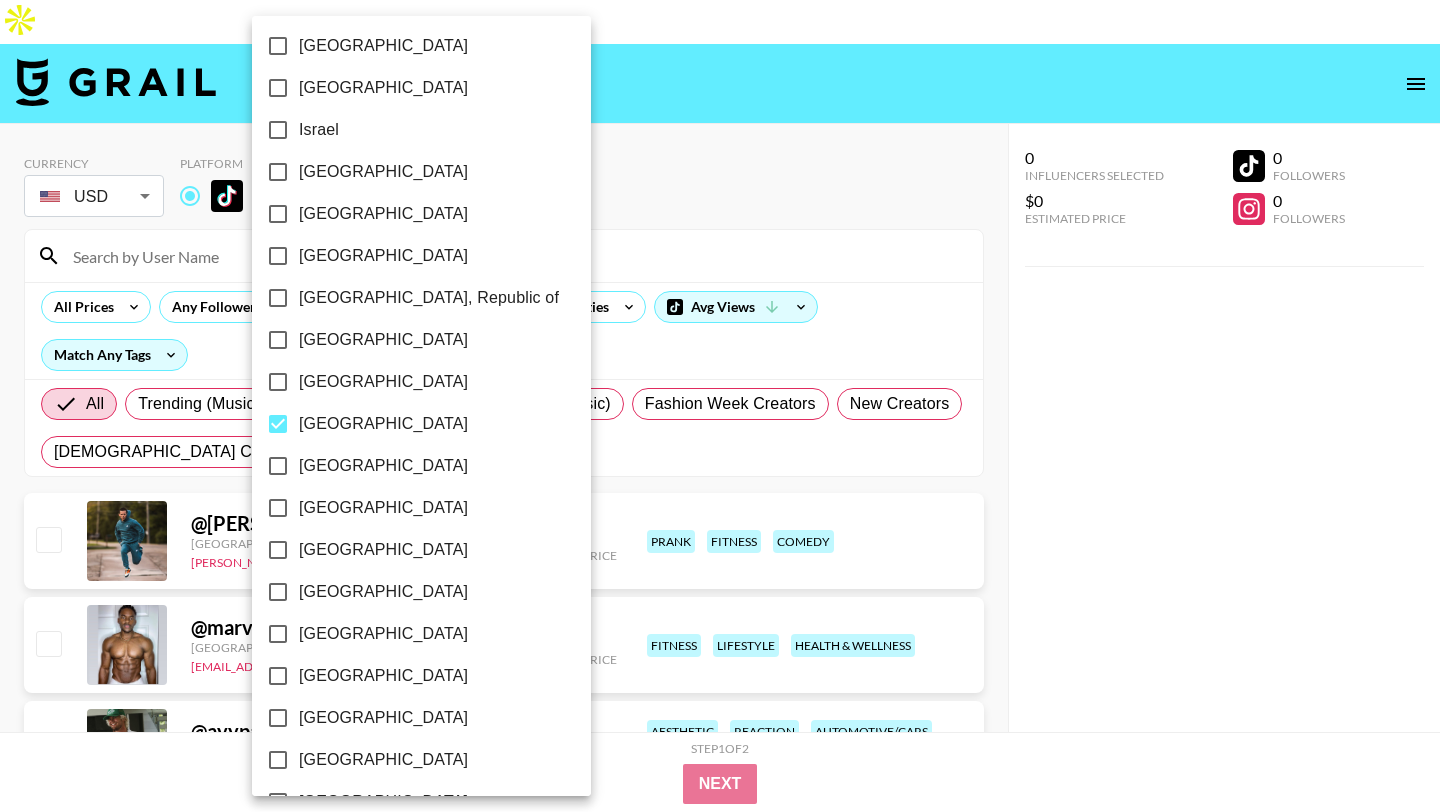 click at bounding box center [720, 406] 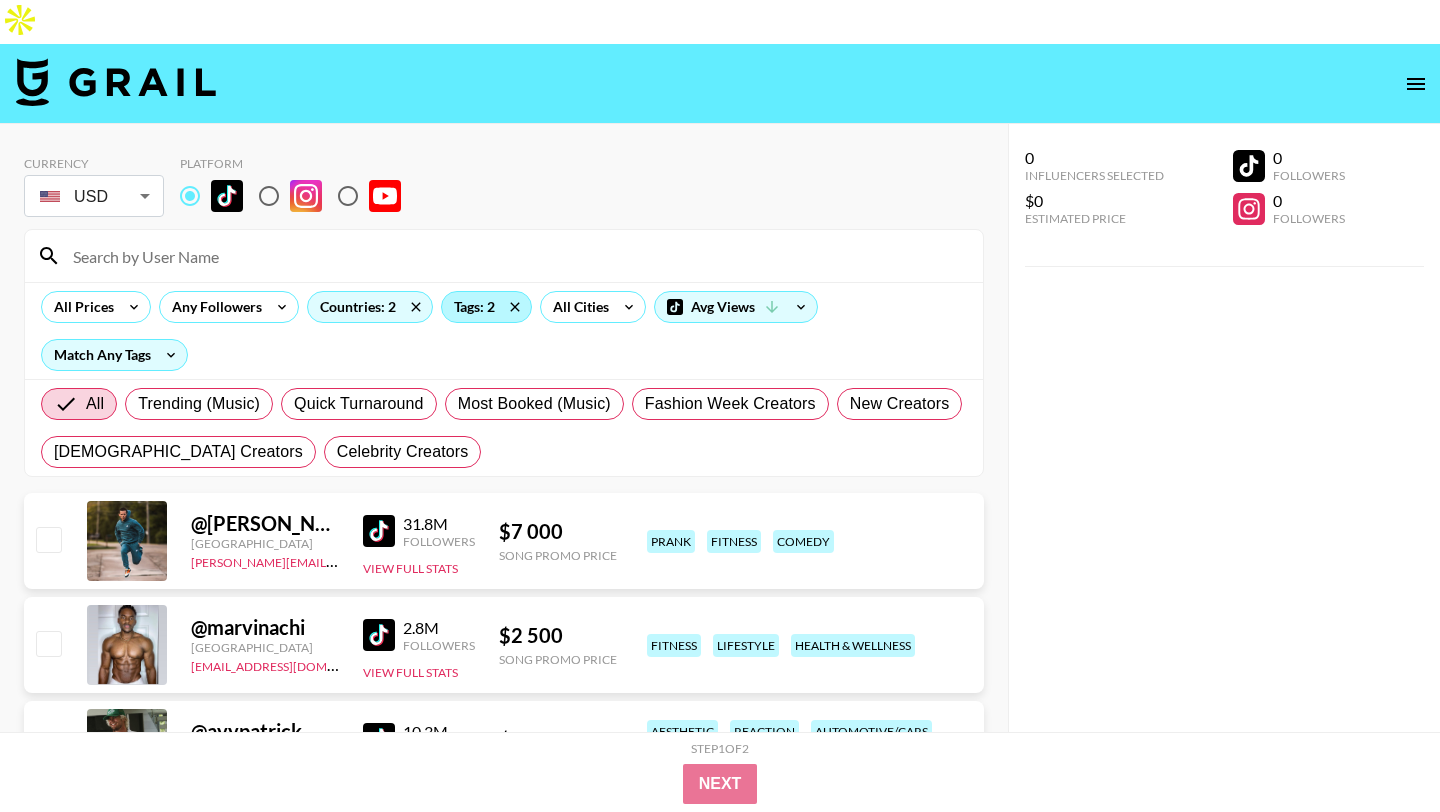 click on "Tags: 2" at bounding box center [486, 307] 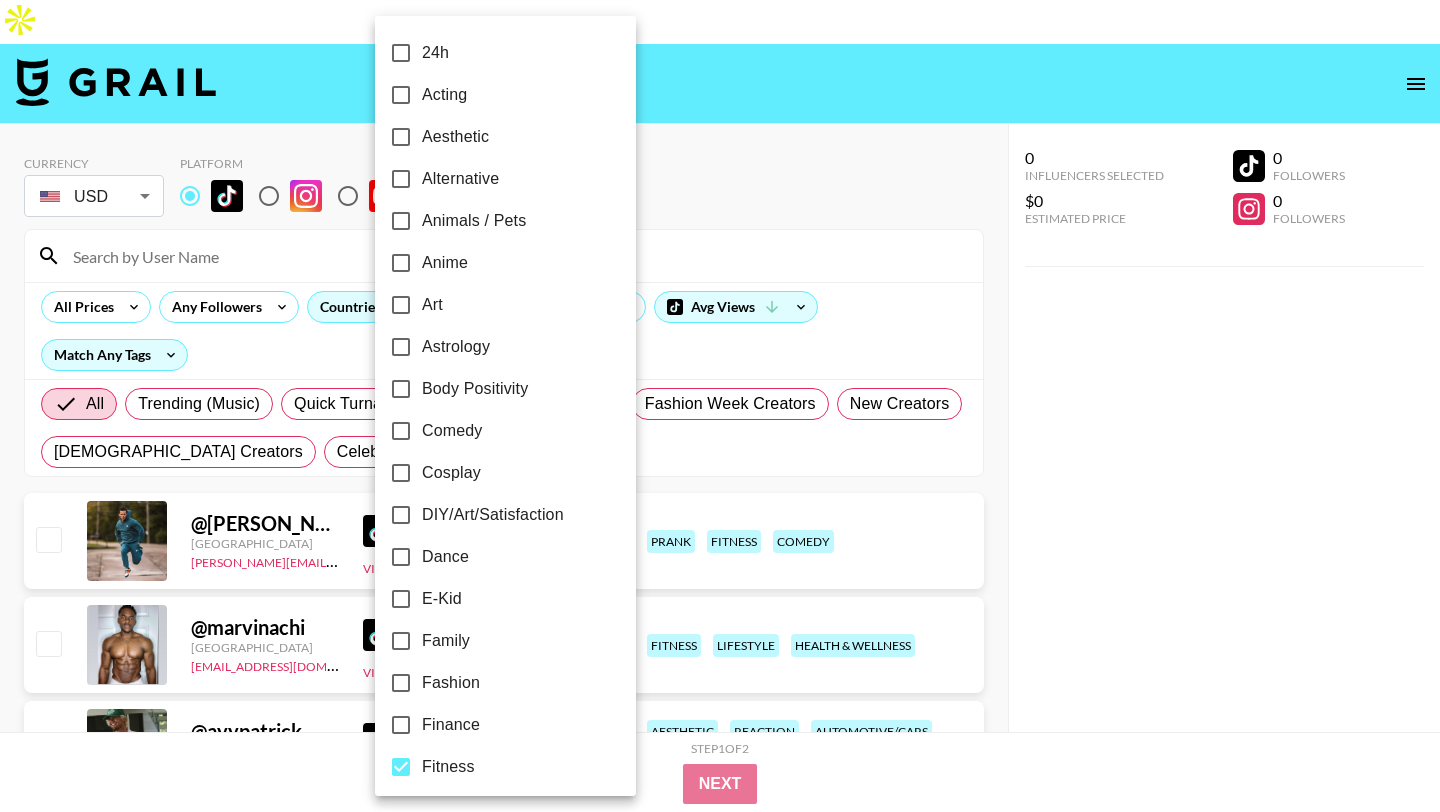 click on "24h Acting Aesthetic Alternative Animals / Pets Anime Art Astrology Body Positivity Comedy Cosplay DIY/Art/Satisfaction Dance E-Kid Family Fashion Finance Fitness Food & Drink Gaming/Tech Haircare Health & Wellness Interviewer [DEMOGRAPHIC_DATA] Lifestyle Lipsync Livestreamer Makeup & Beauty Music Music Curator Outdoor POC POV Prank Relationship Reviews Skincare Skits Sport Sure Thing Teaching Transitions Travel YouTube" at bounding box center (505, 956) 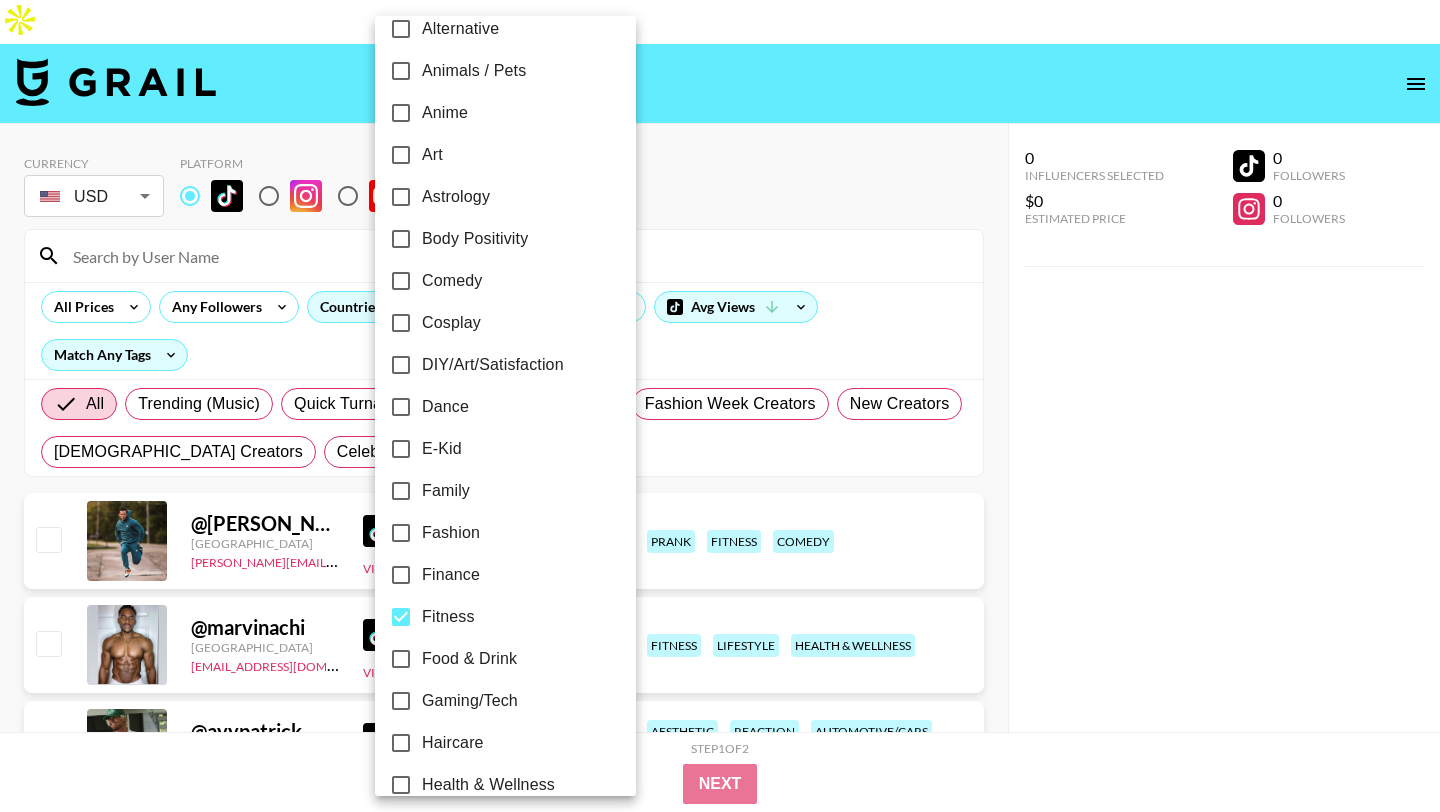 scroll, scrollTop: 174, scrollLeft: 0, axis: vertical 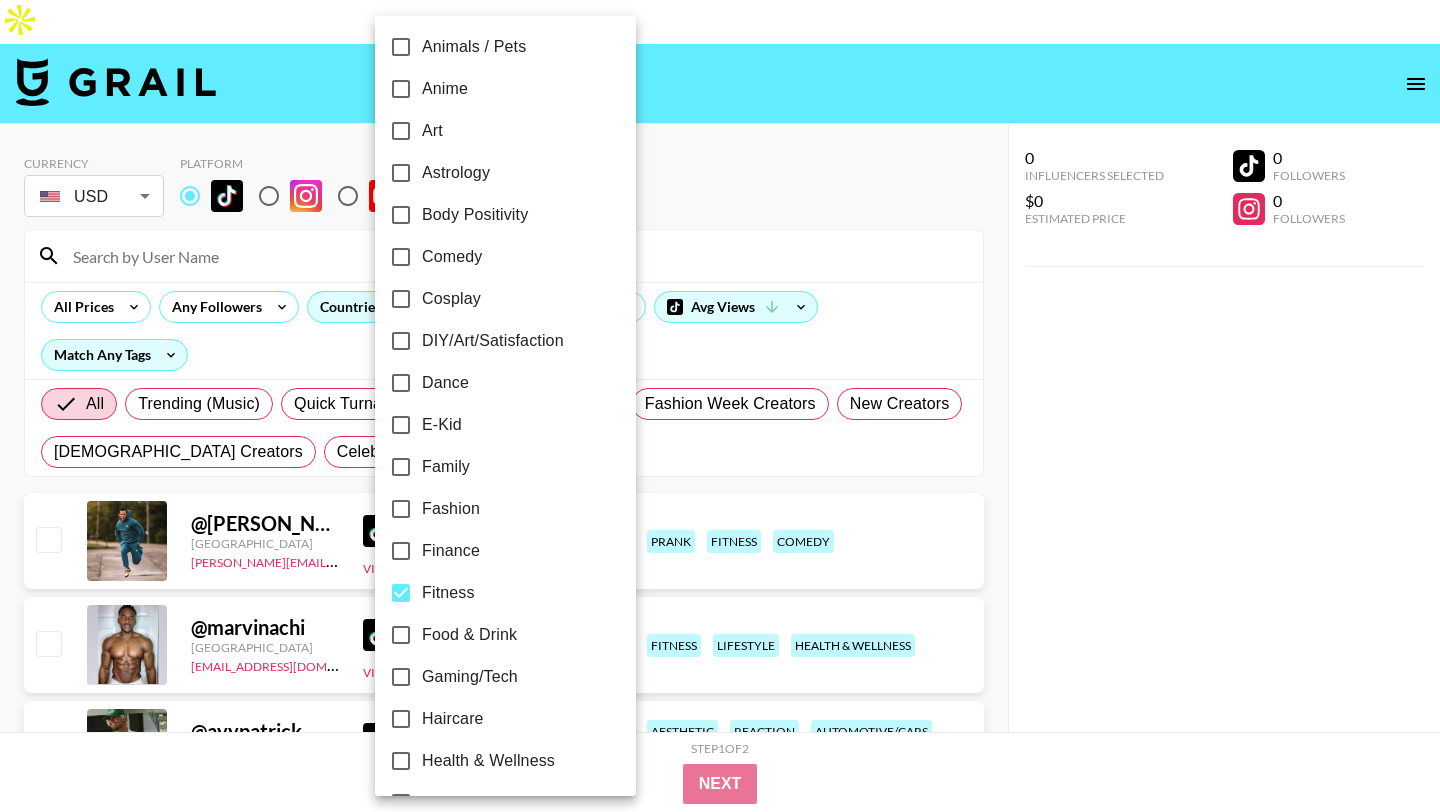 click on "Fitness" at bounding box center [401, 593] 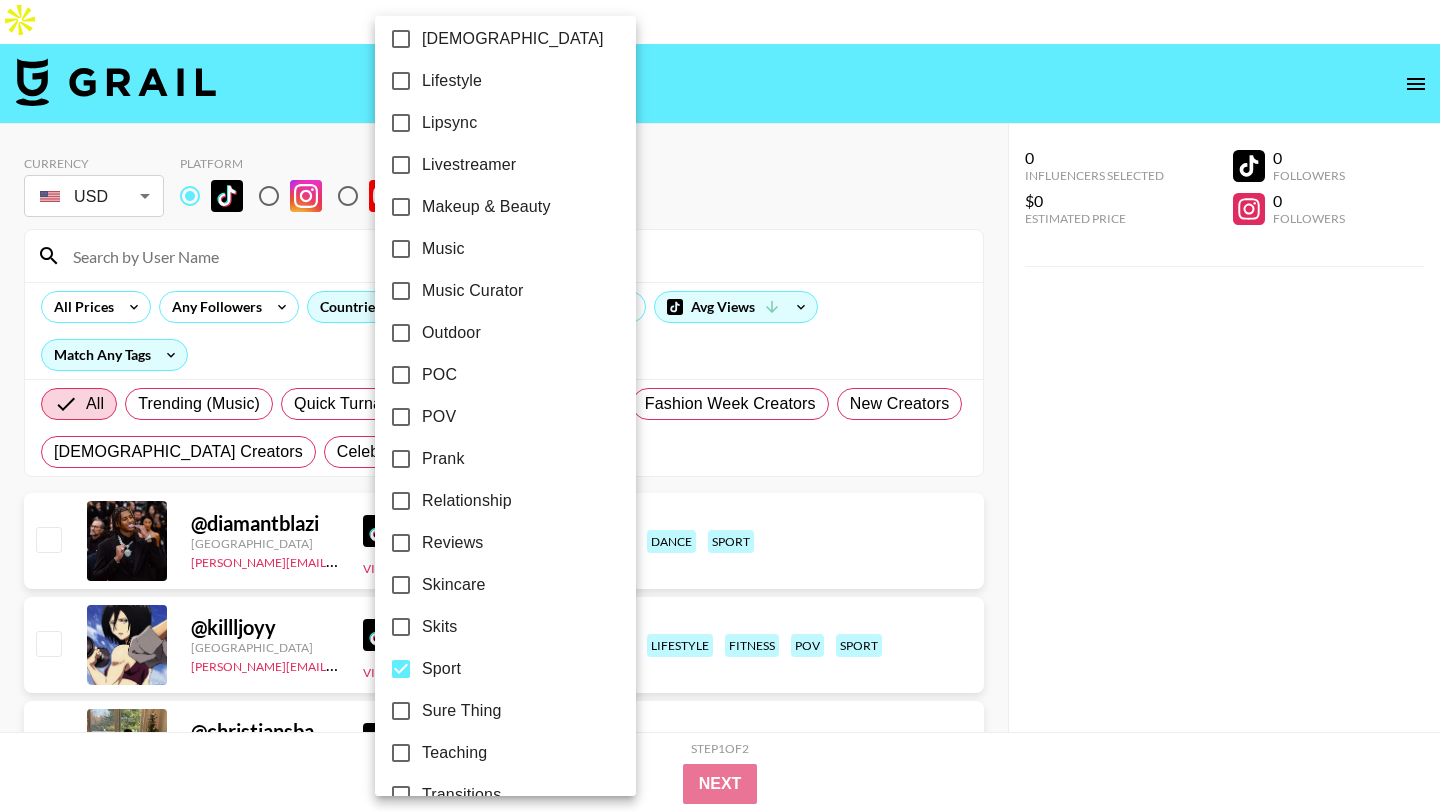scroll, scrollTop: 1100, scrollLeft: 0, axis: vertical 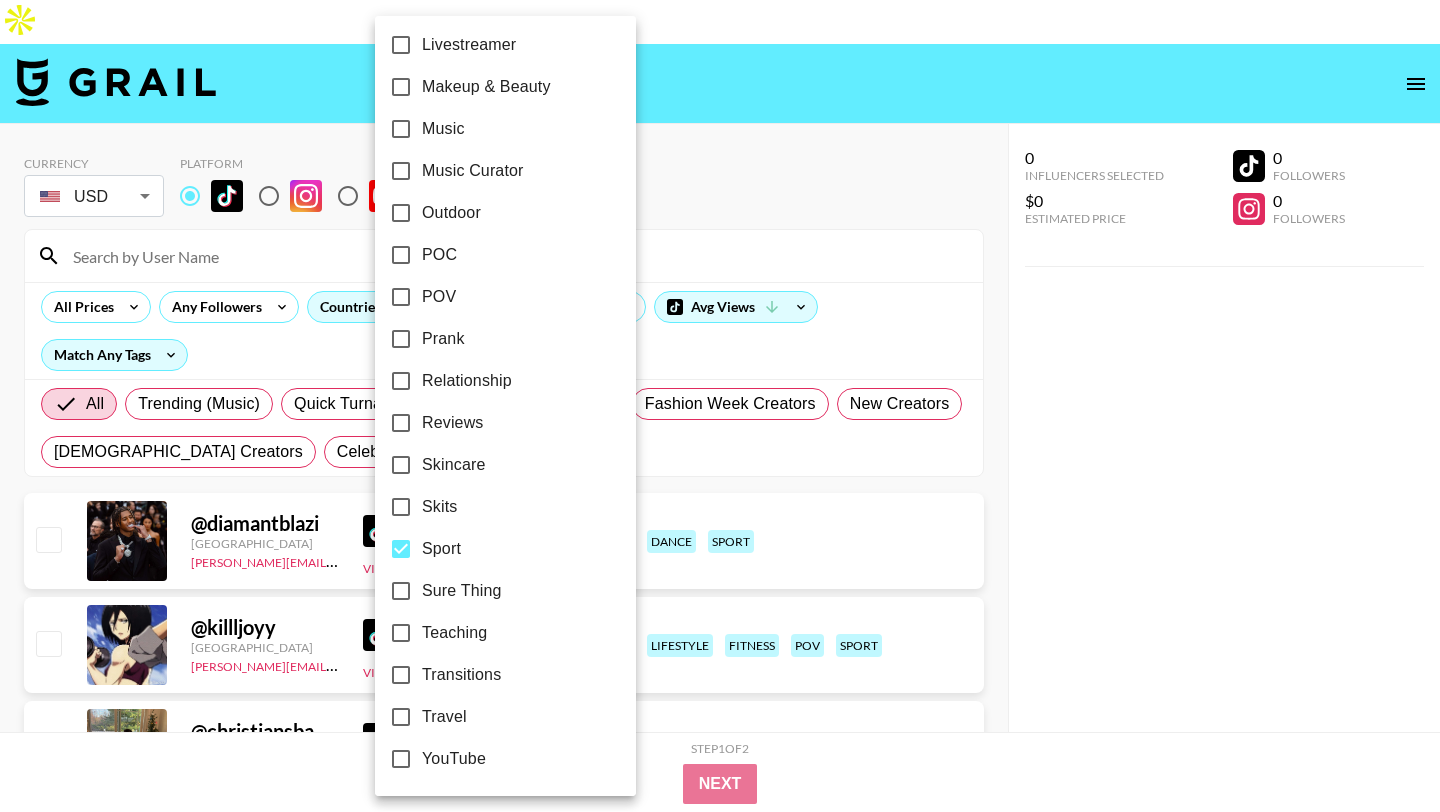 click on "Sport" at bounding box center (492, 549) 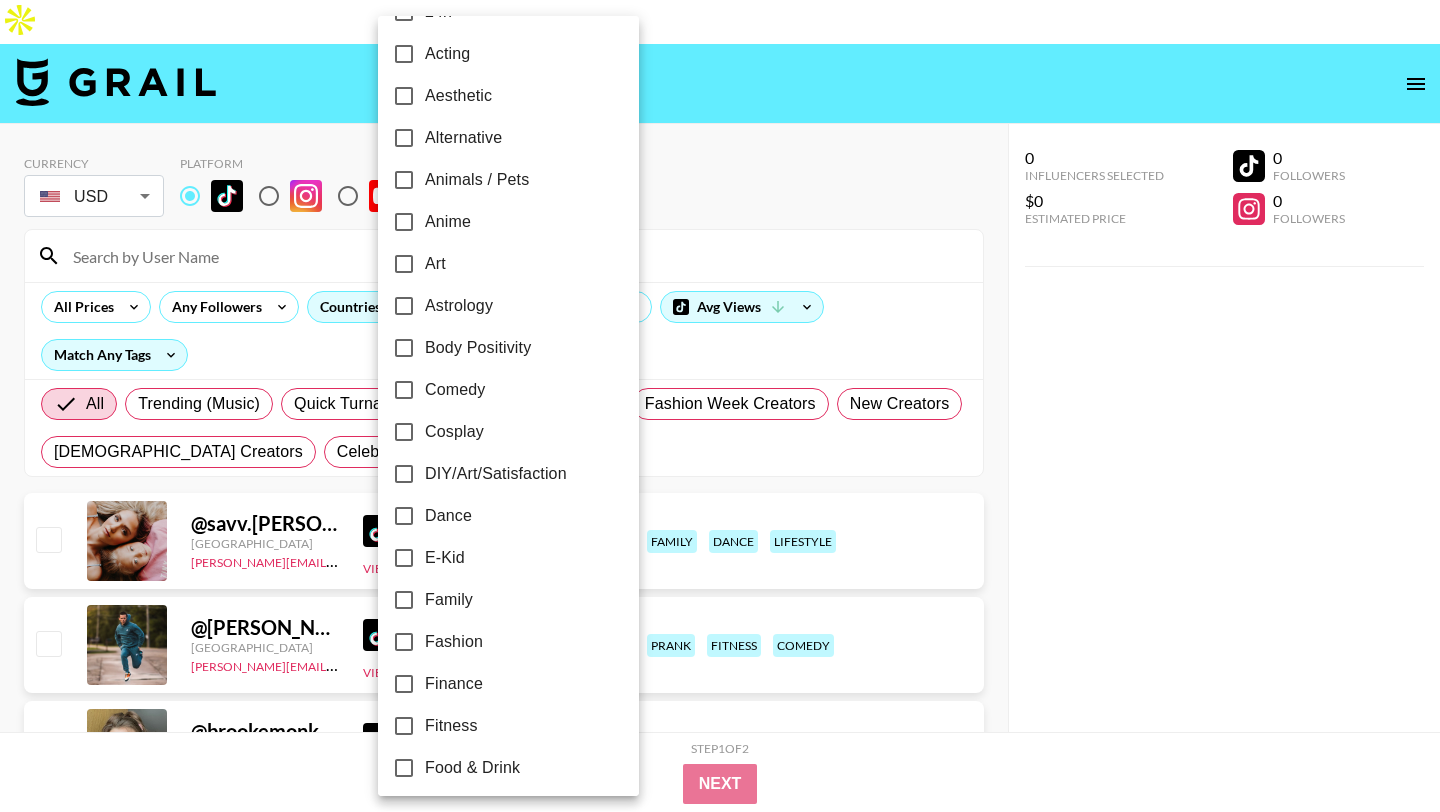 scroll, scrollTop: 0, scrollLeft: 0, axis: both 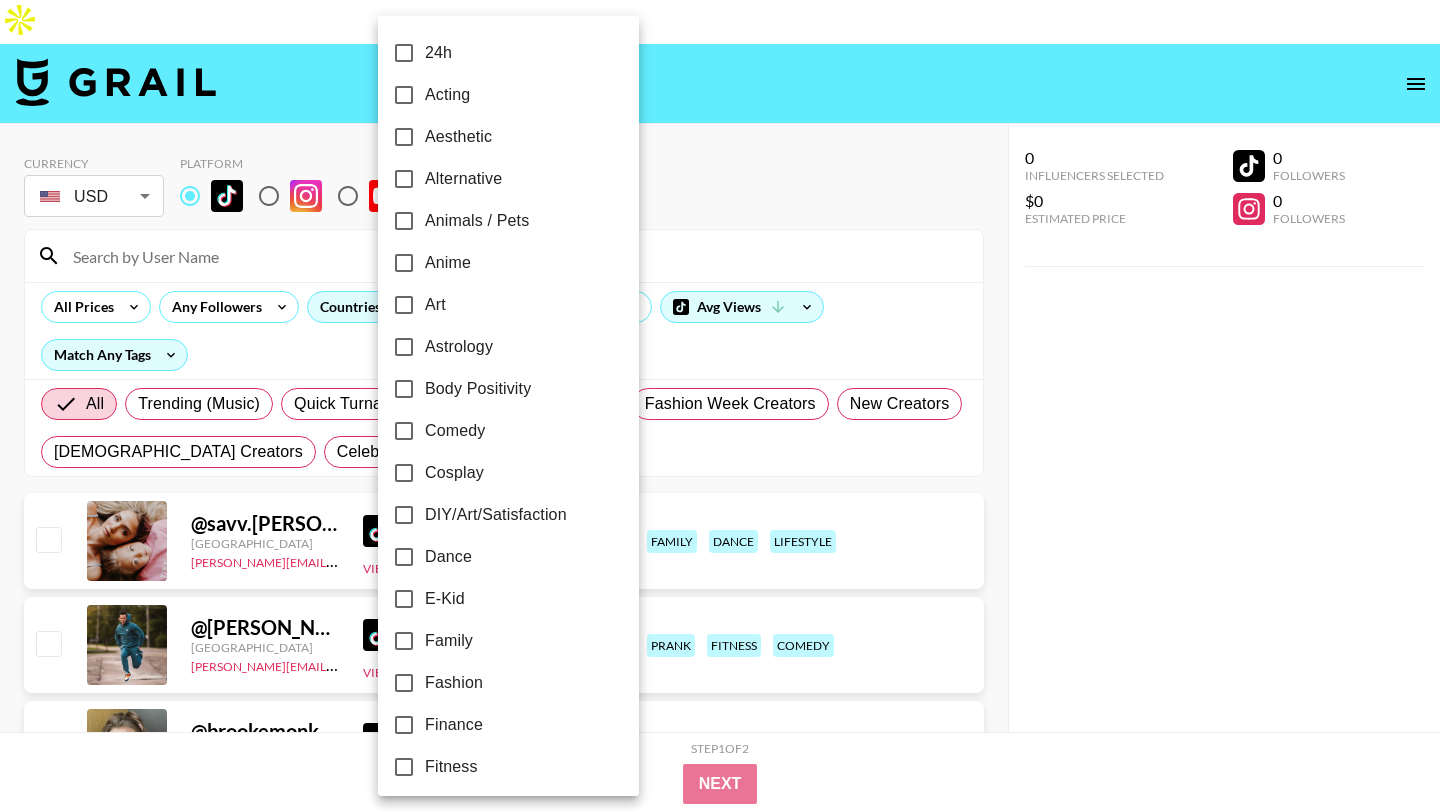 click on "Alternative" at bounding box center (495, 179) 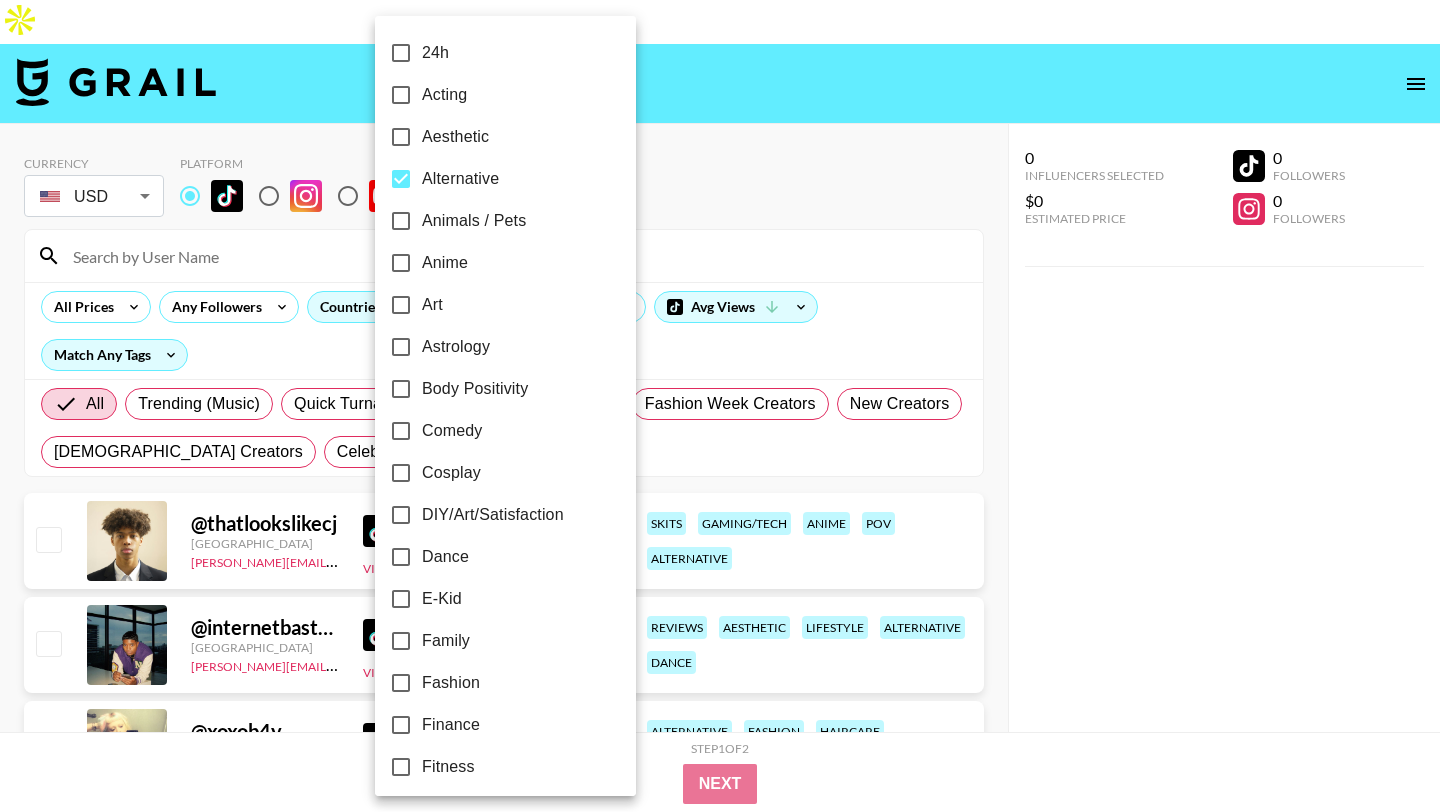click on "Cosplay" at bounding box center (492, 473) 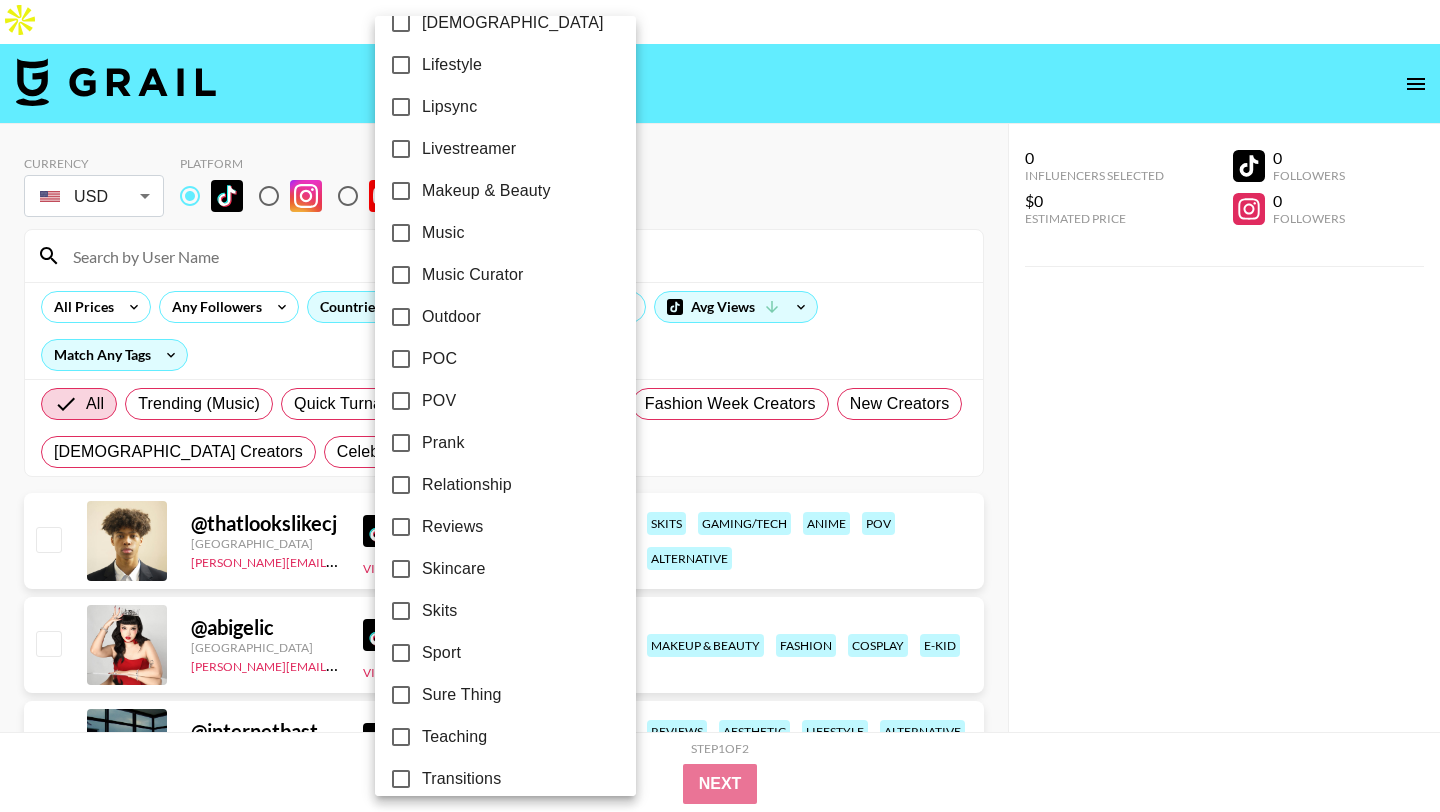 scroll, scrollTop: 1100, scrollLeft: 0, axis: vertical 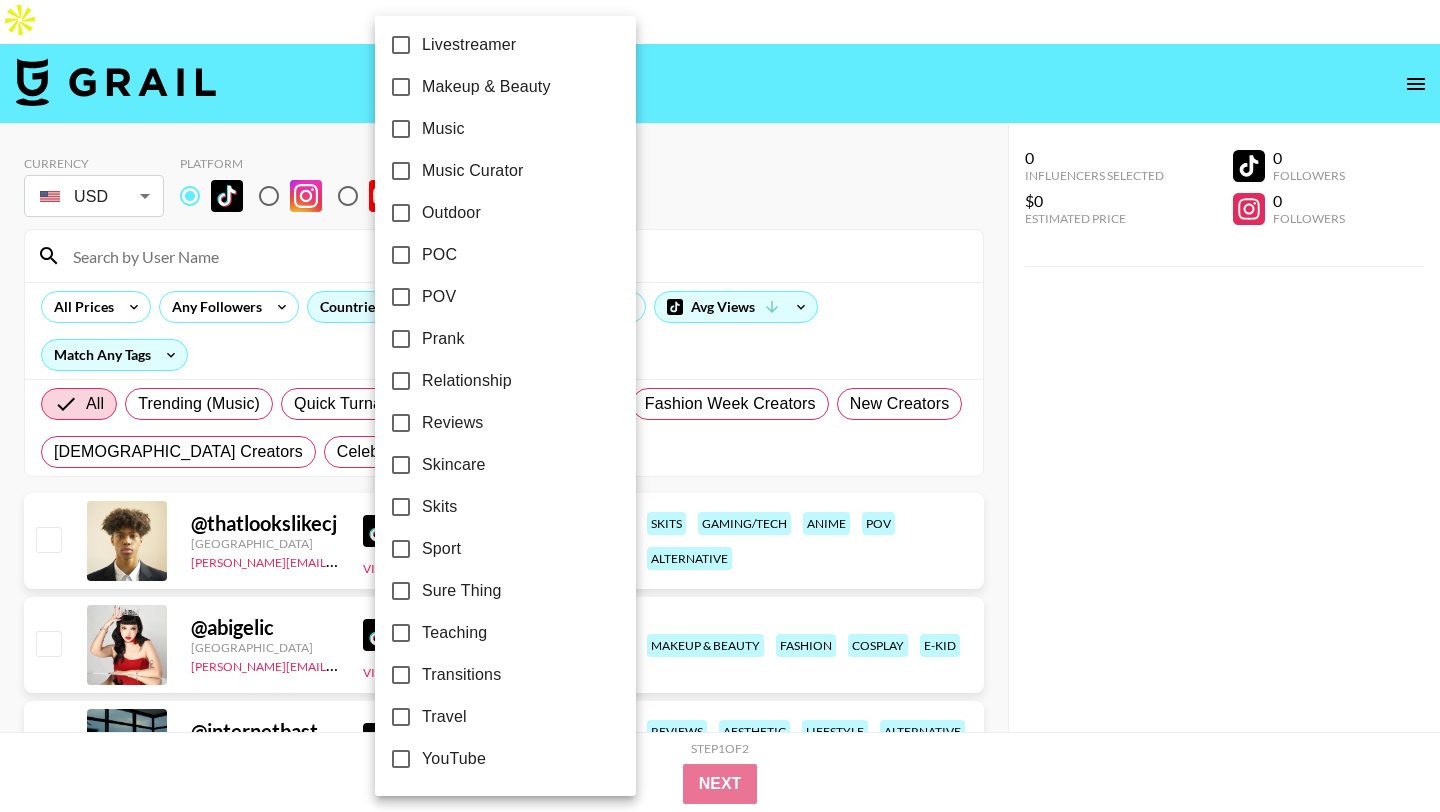 click at bounding box center (720, 406) 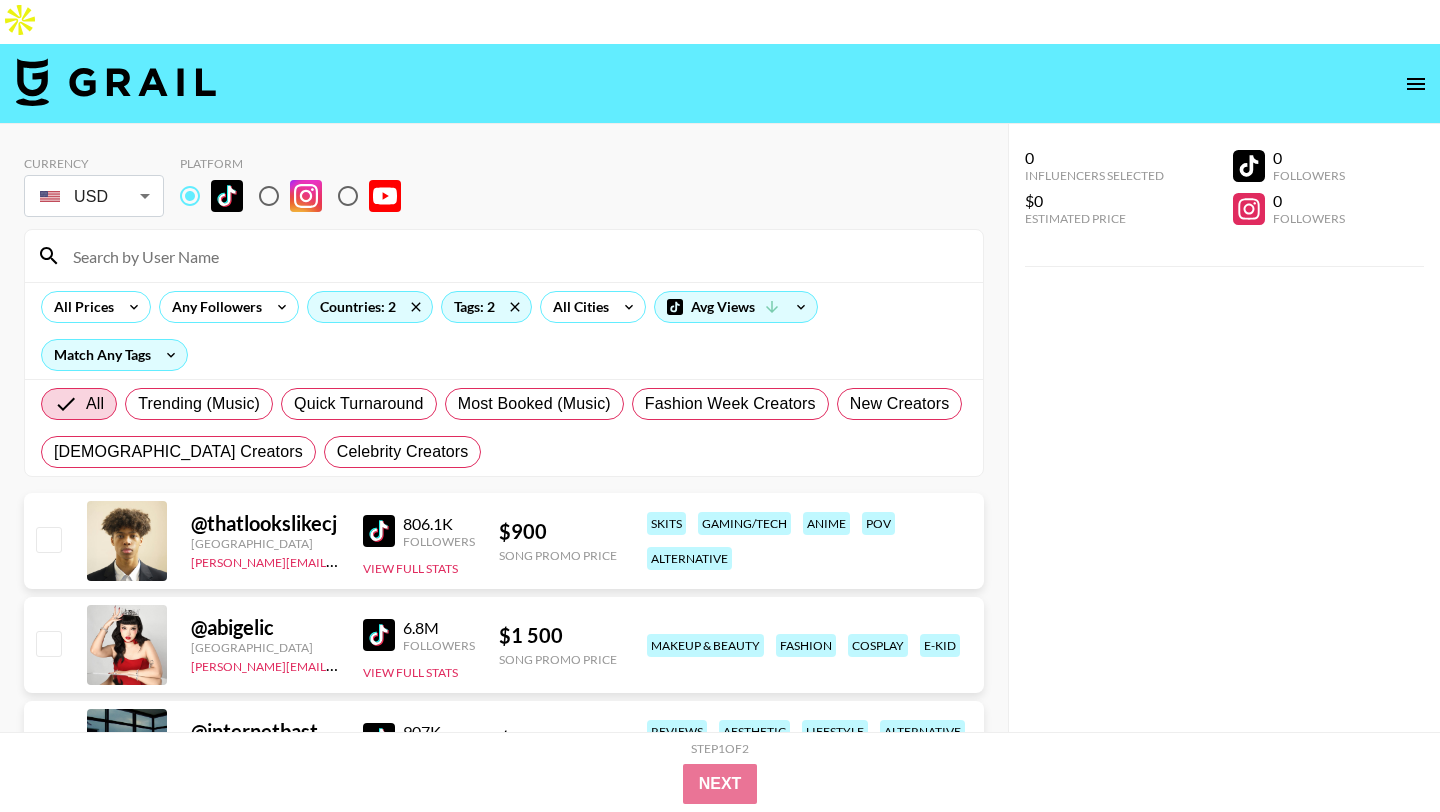scroll, scrollTop: 110, scrollLeft: 0, axis: vertical 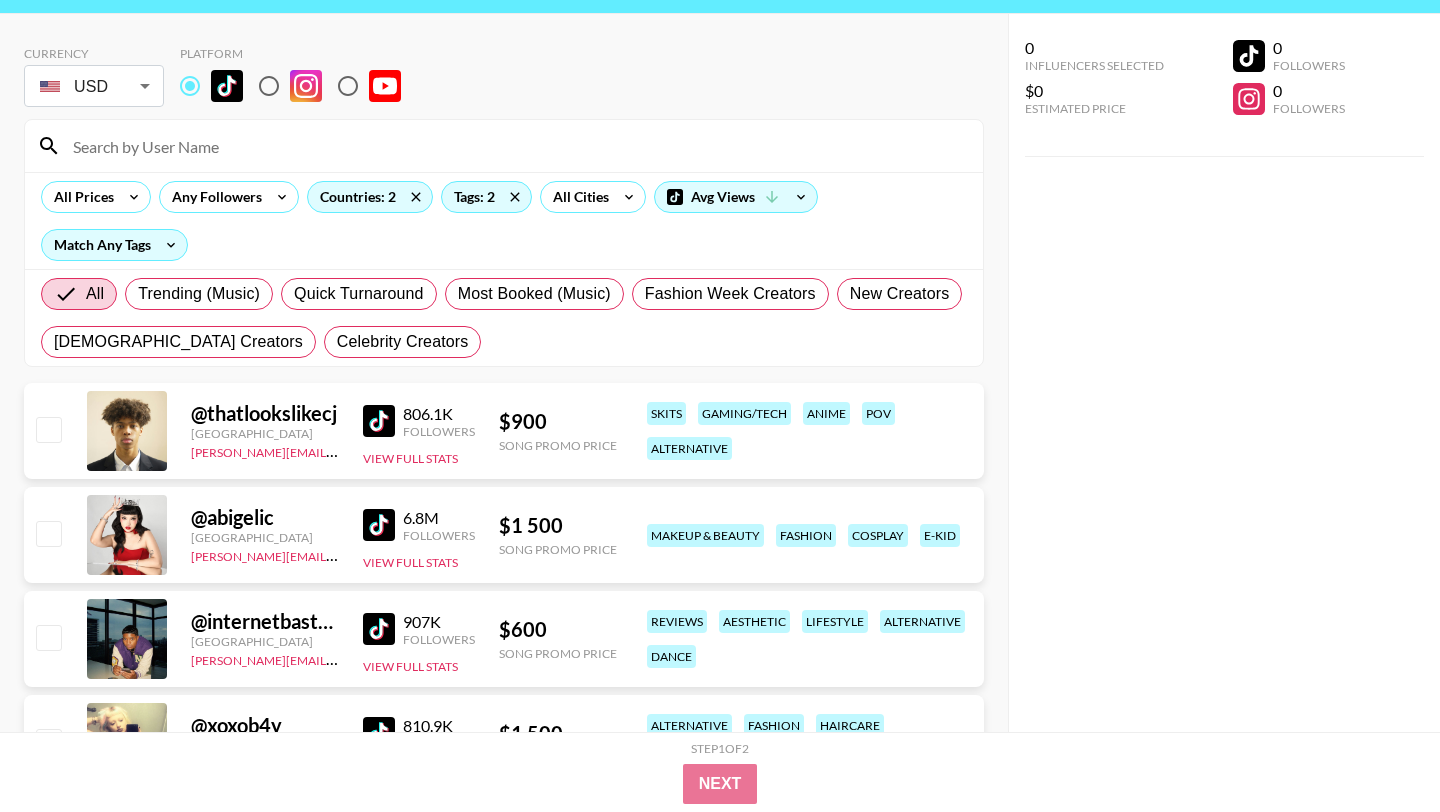 click at bounding box center (379, 525) 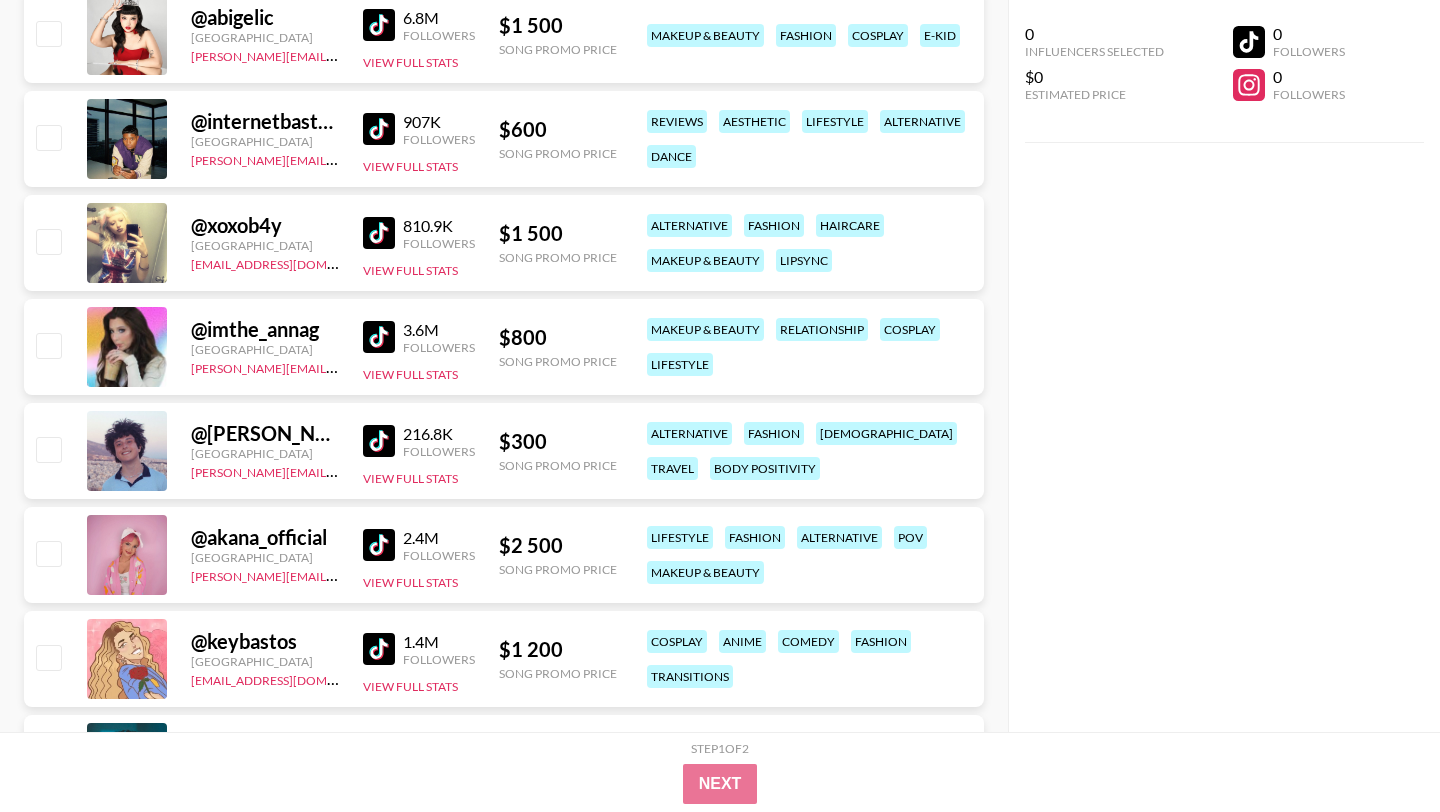 scroll, scrollTop: 611, scrollLeft: 0, axis: vertical 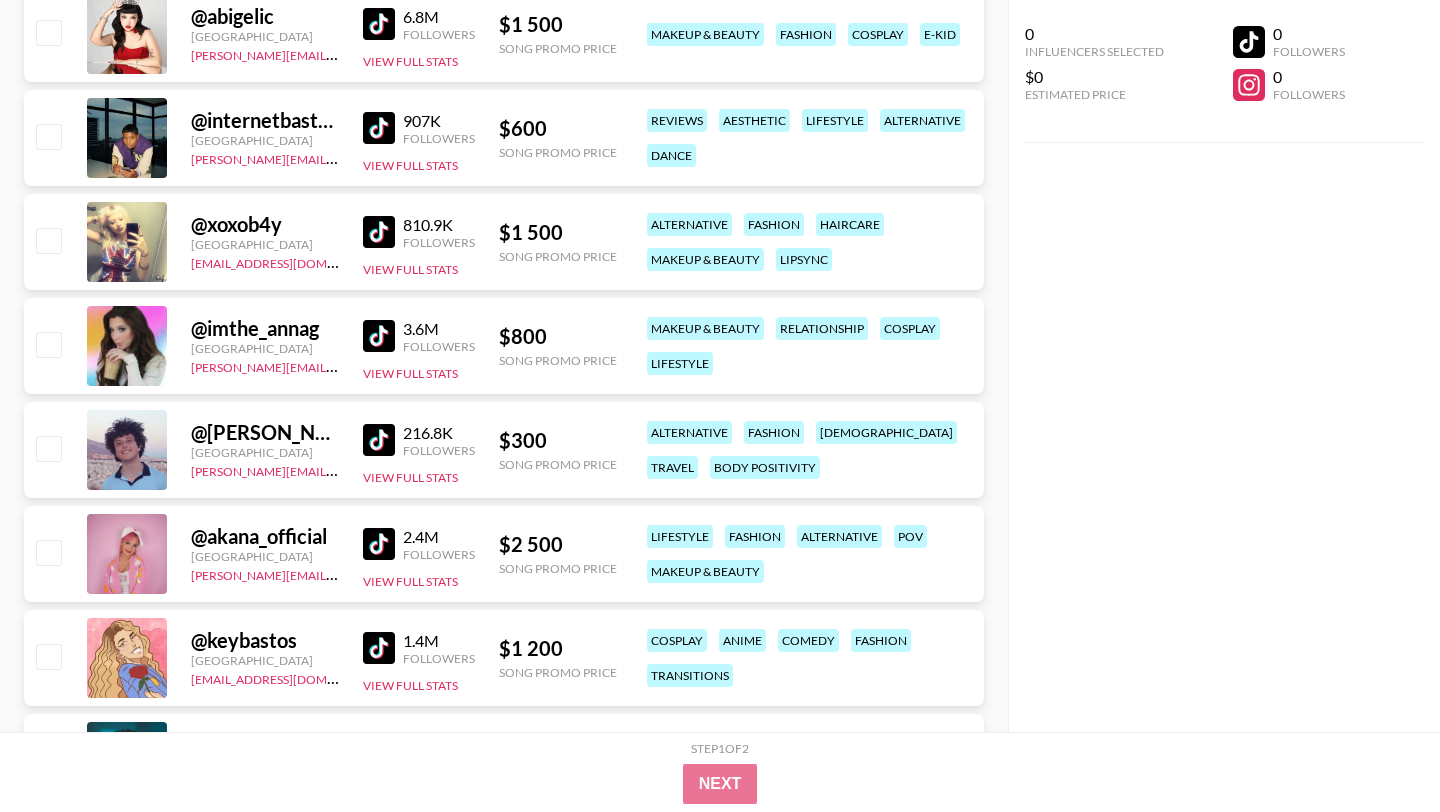 click at bounding box center [379, 232] 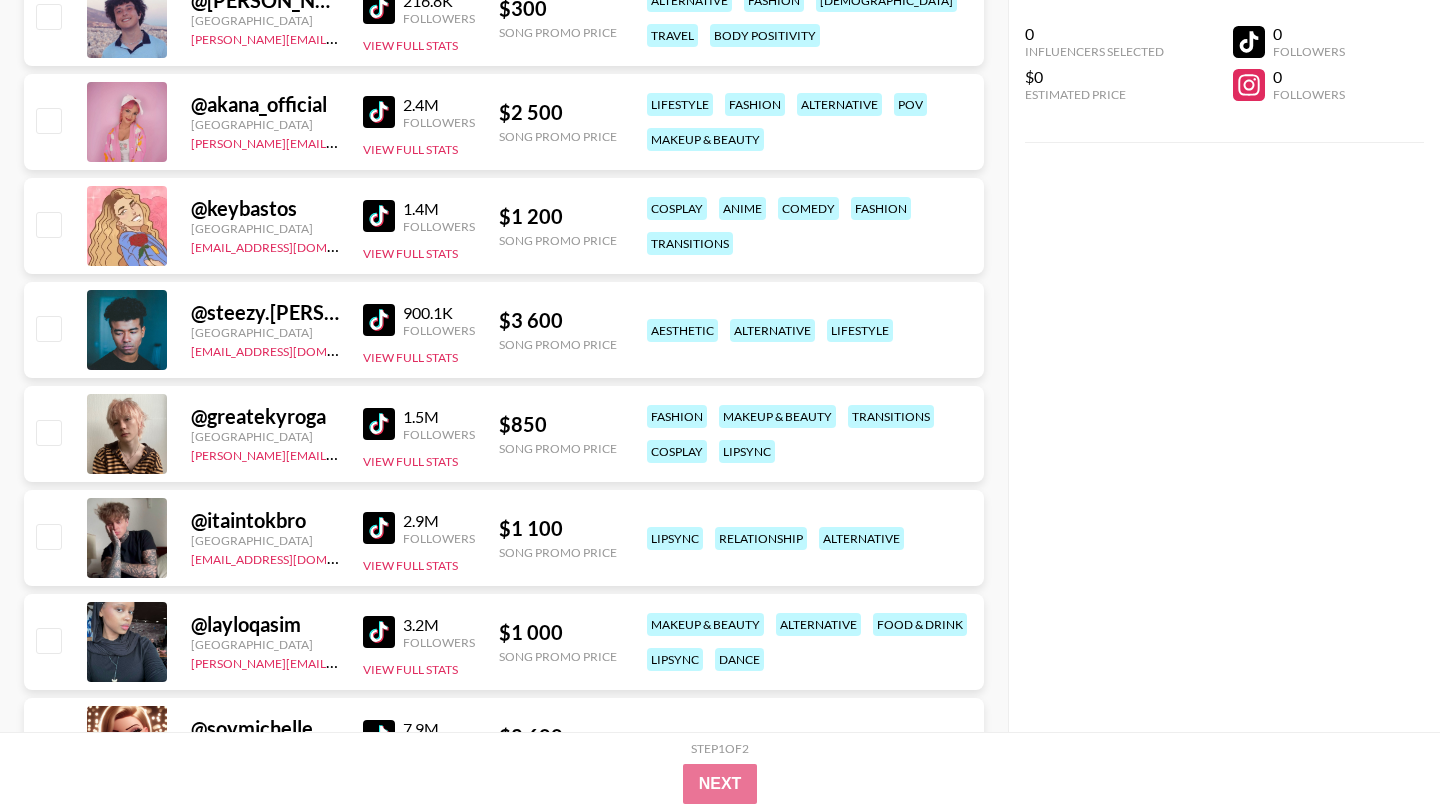 scroll, scrollTop: 1048, scrollLeft: 0, axis: vertical 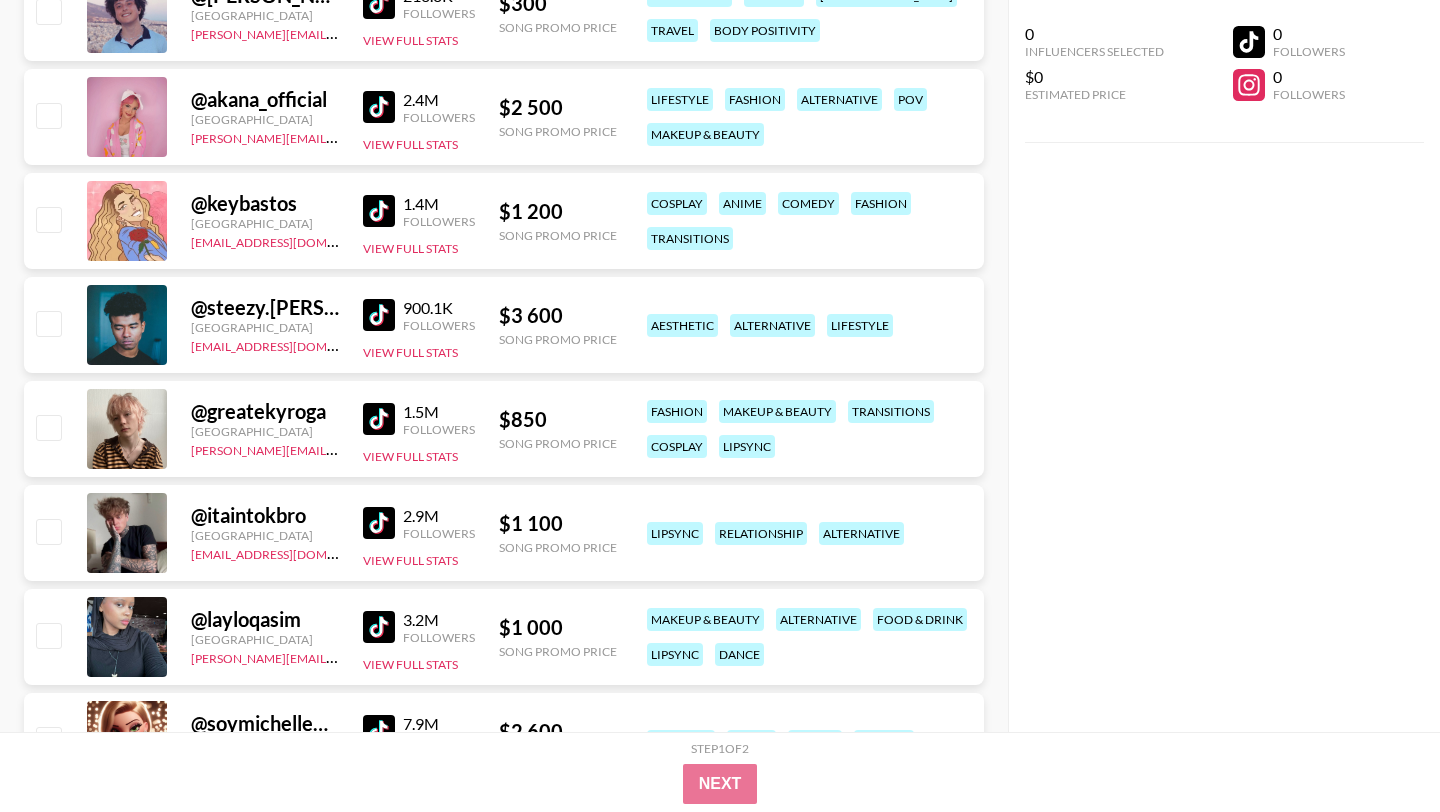 click at bounding box center (379, 419) 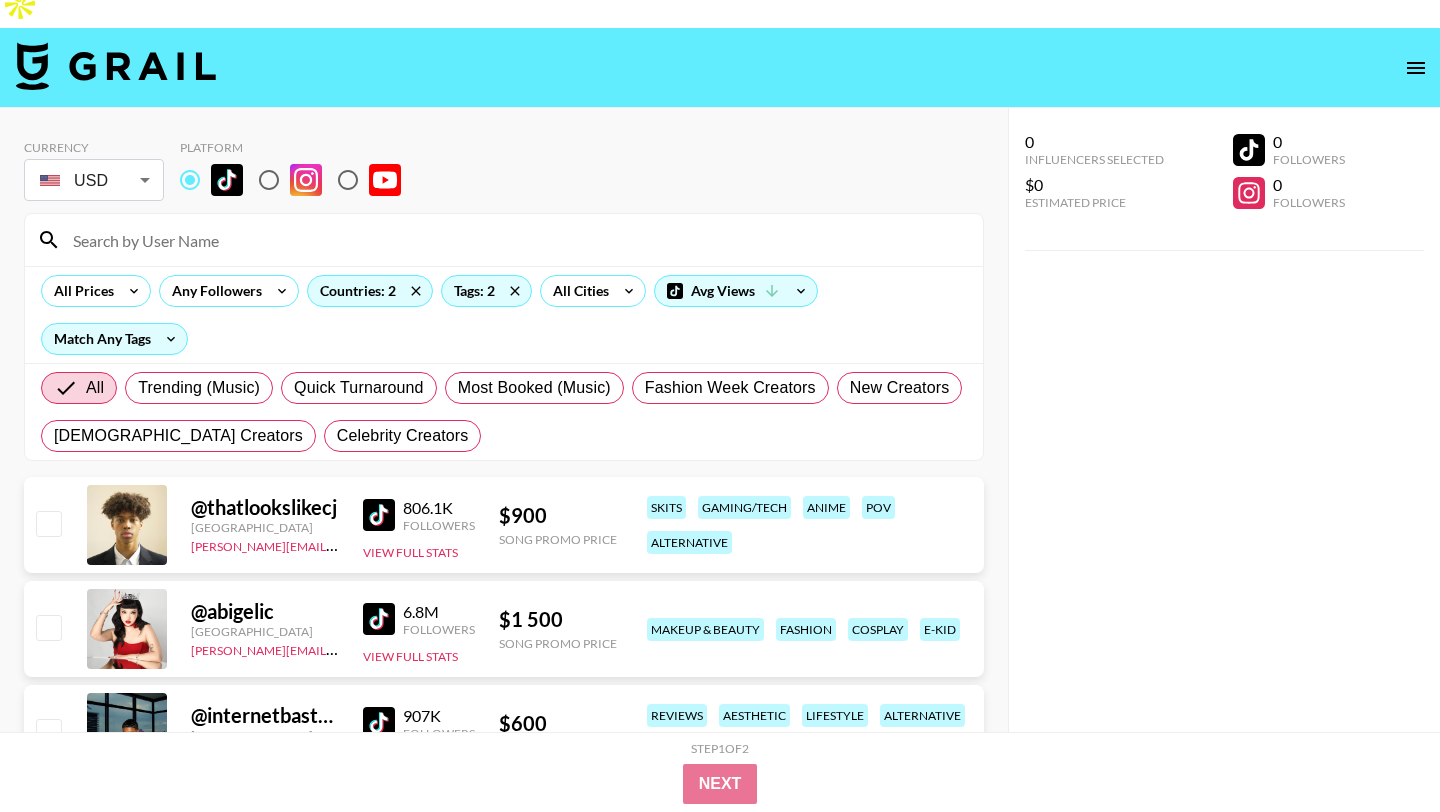 scroll, scrollTop: 0, scrollLeft: 0, axis: both 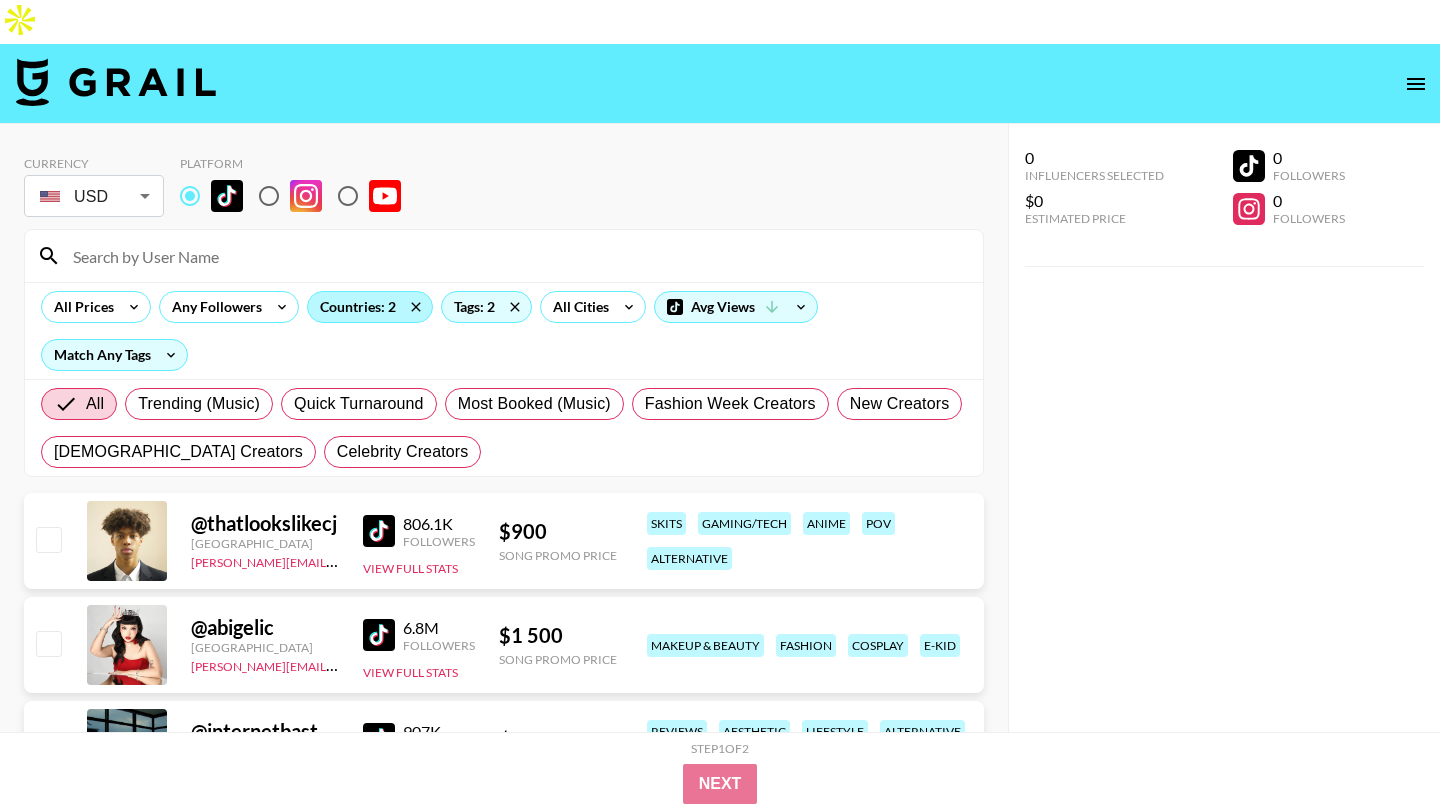click on "Countries: 2" at bounding box center (370, 307) 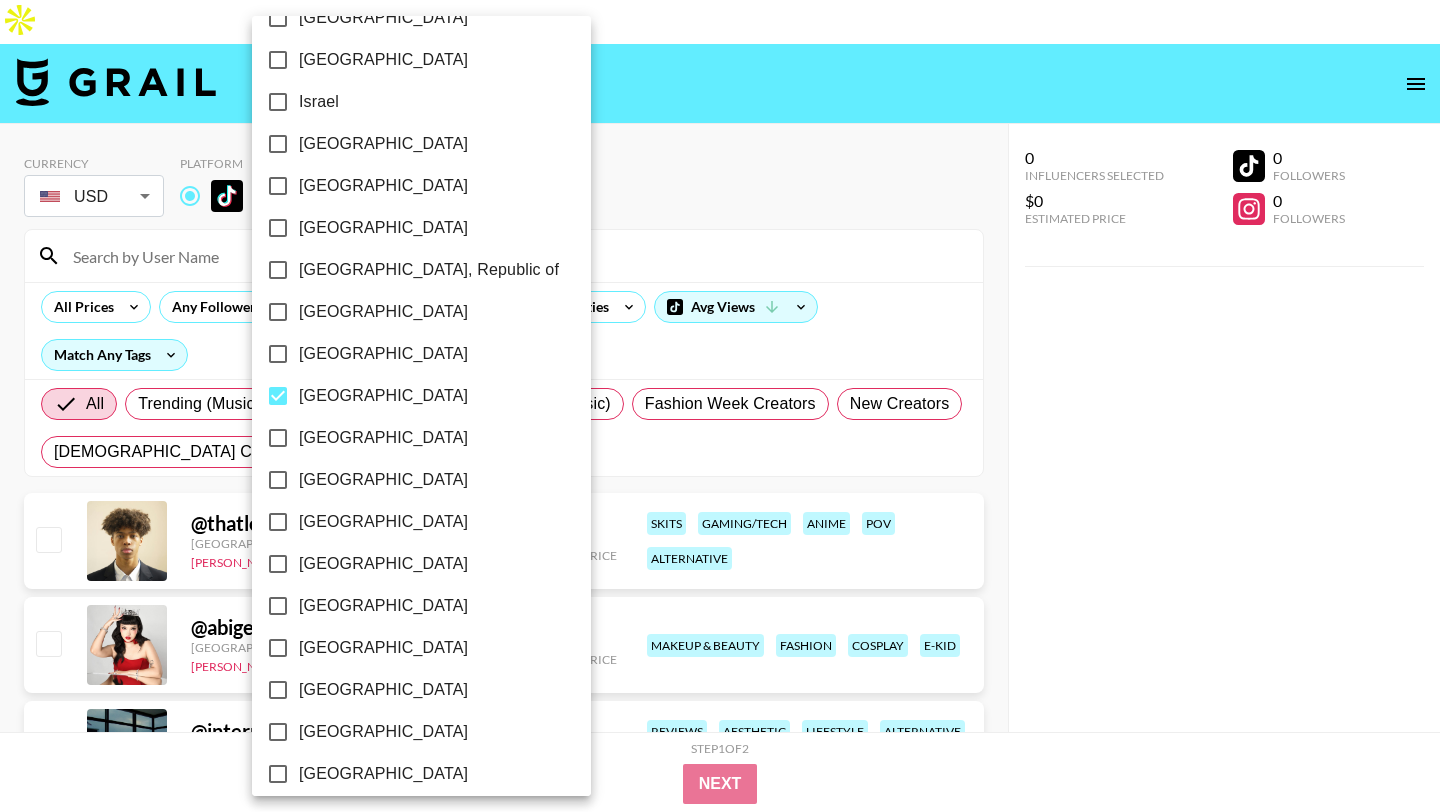 scroll, scrollTop: 1520, scrollLeft: 0, axis: vertical 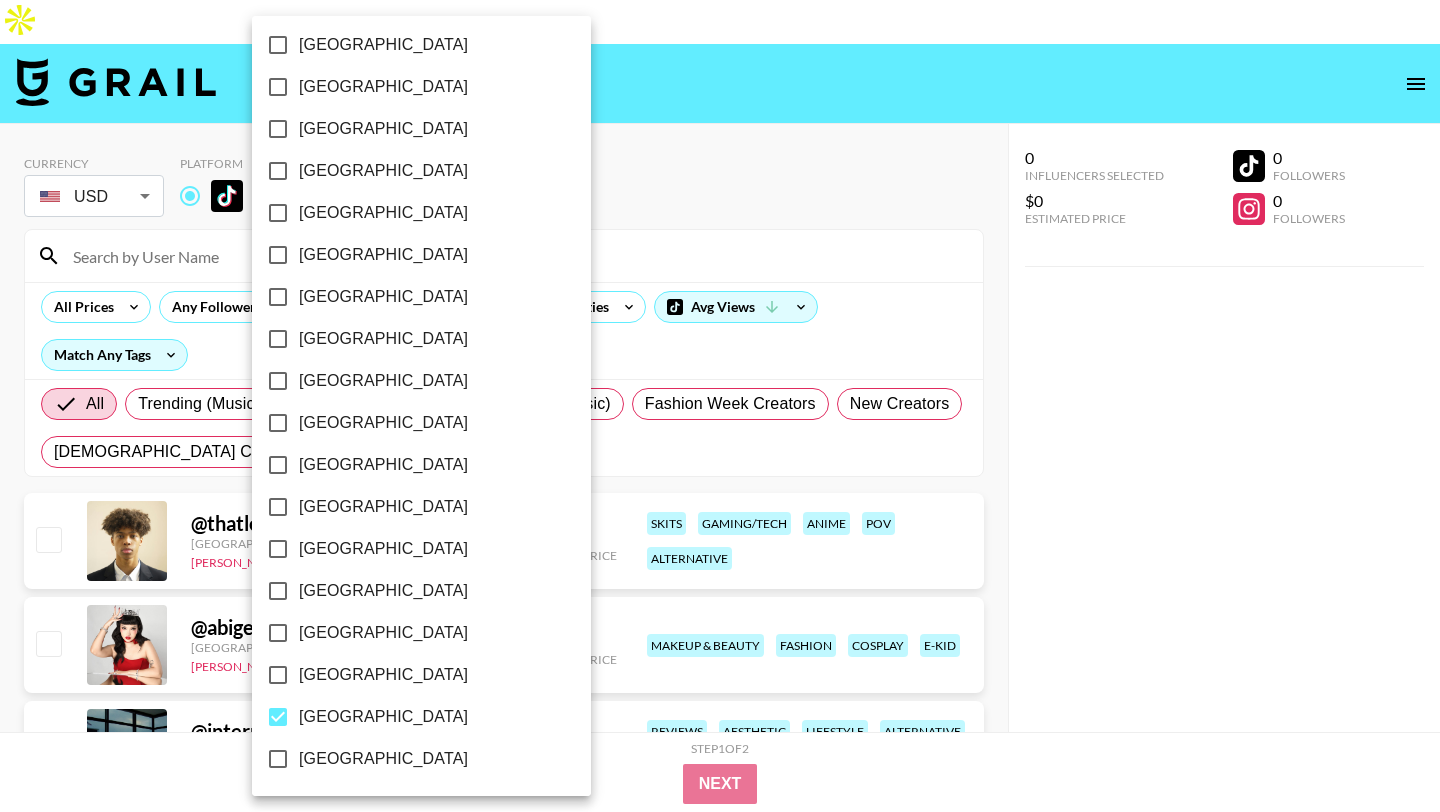 click on "[GEOGRAPHIC_DATA]" at bounding box center (383, 717) 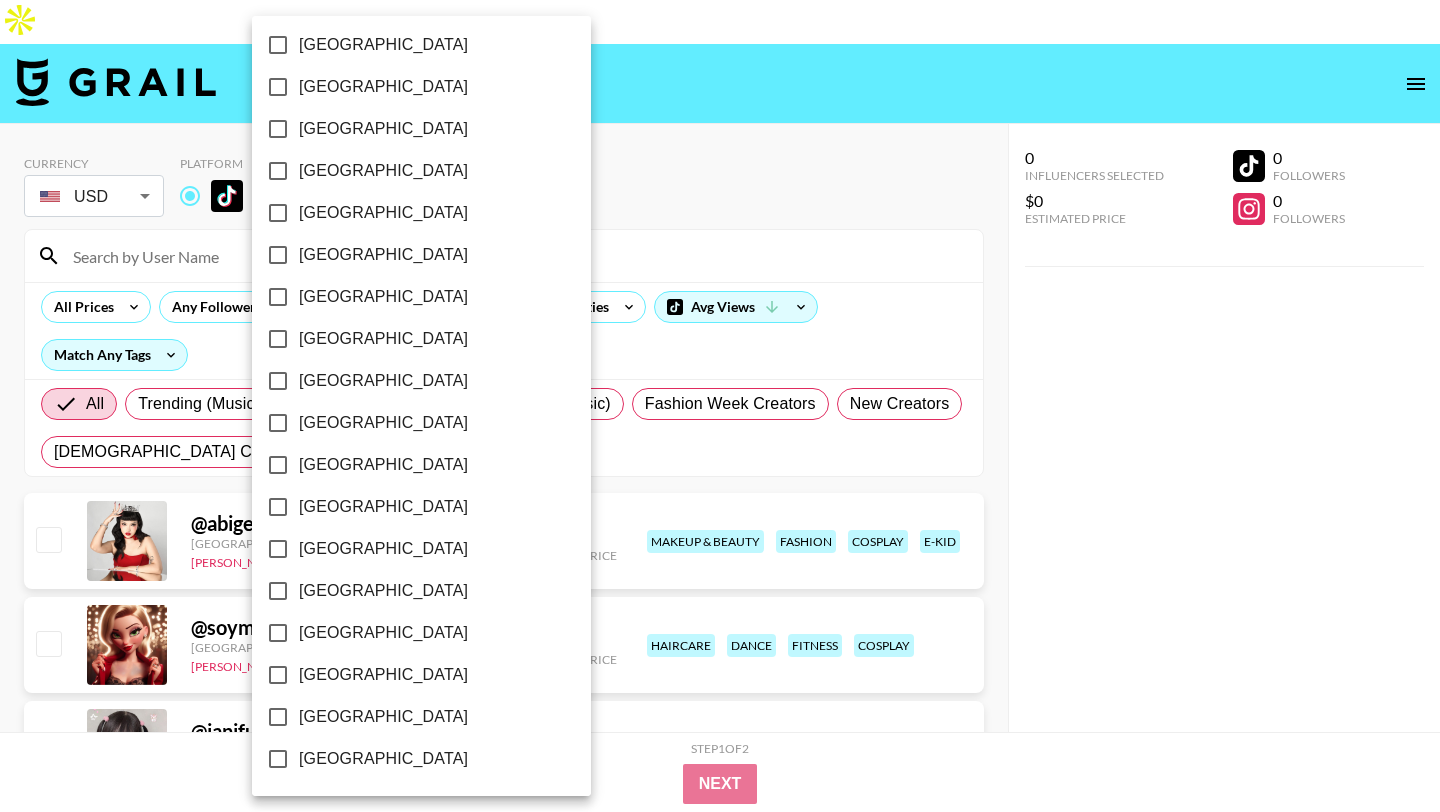 click at bounding box center [720, 406] 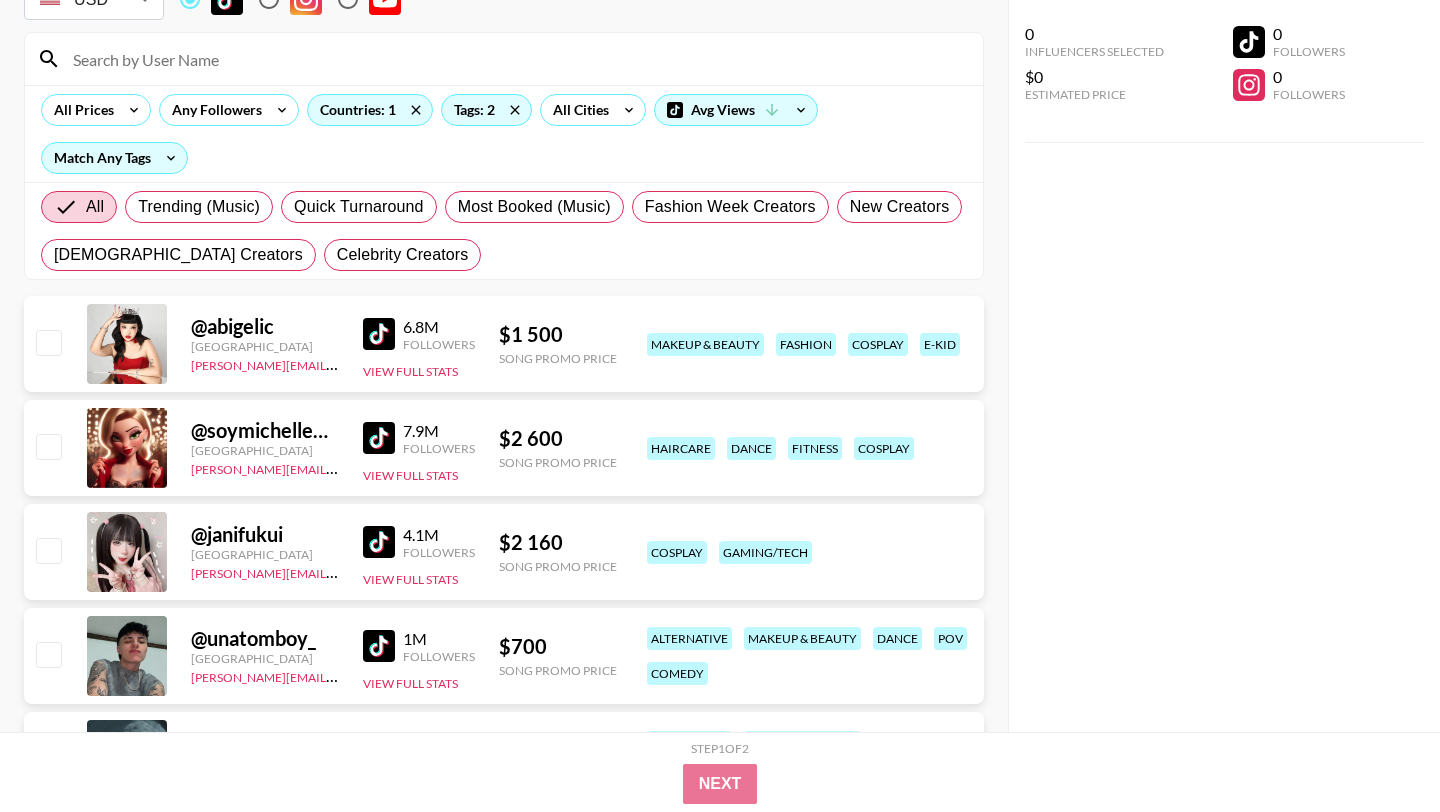 scroll, scrollTop: 285, scrollLeft: 0, axis: vertical 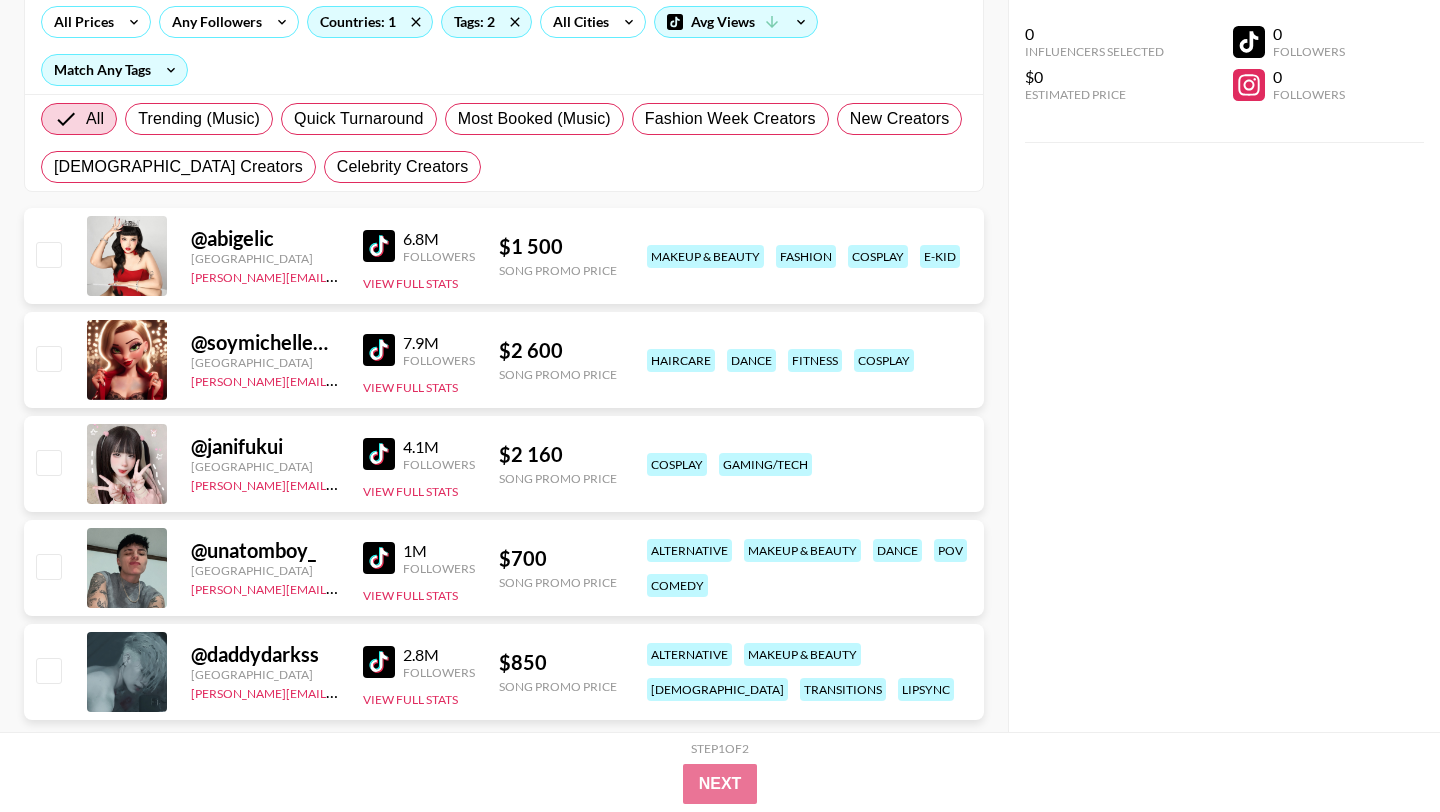 click at bounding box center (379, 558) 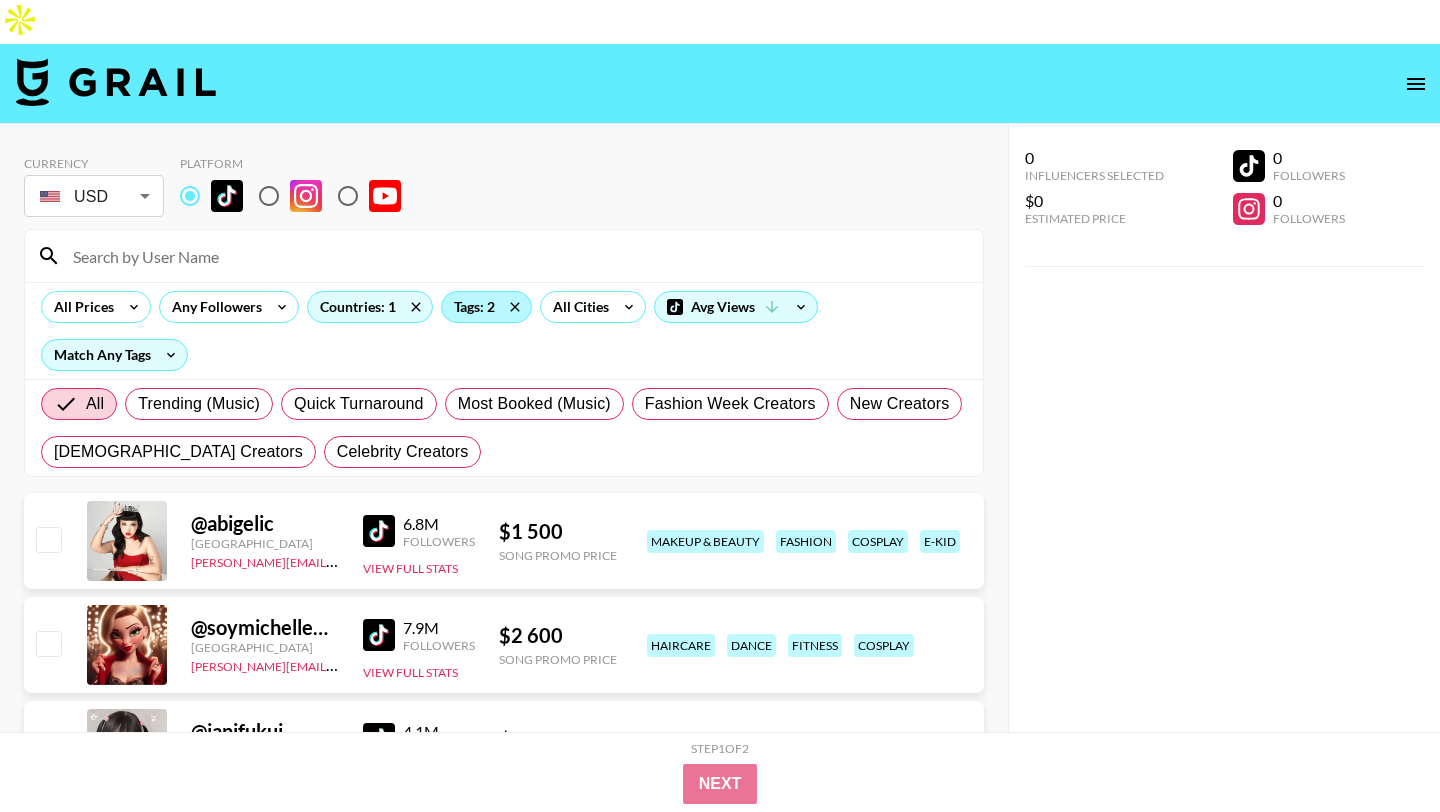 click on "Tags: 2" at bounding box center [486, 307] 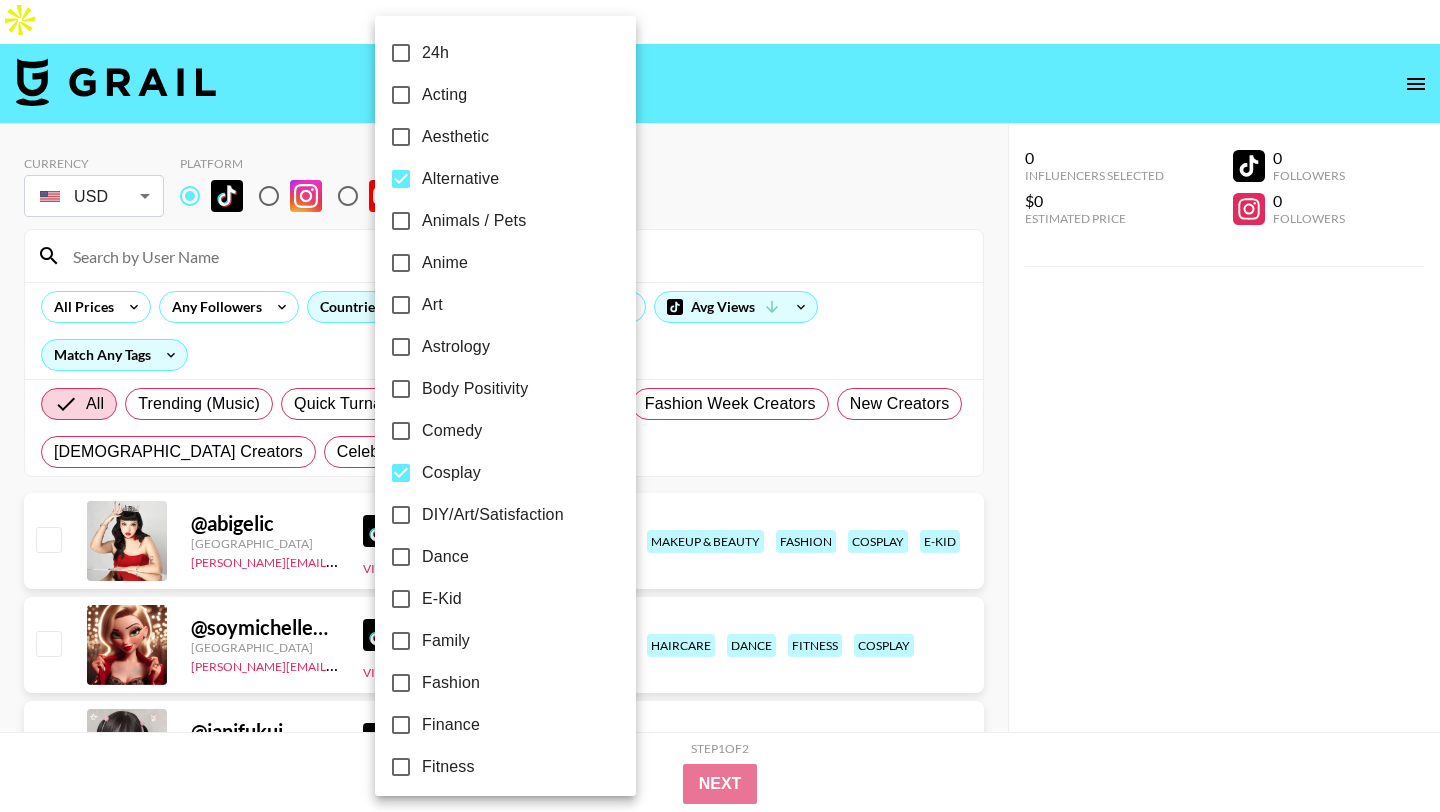 click on "Alternative" at bounding box center (492, 179) 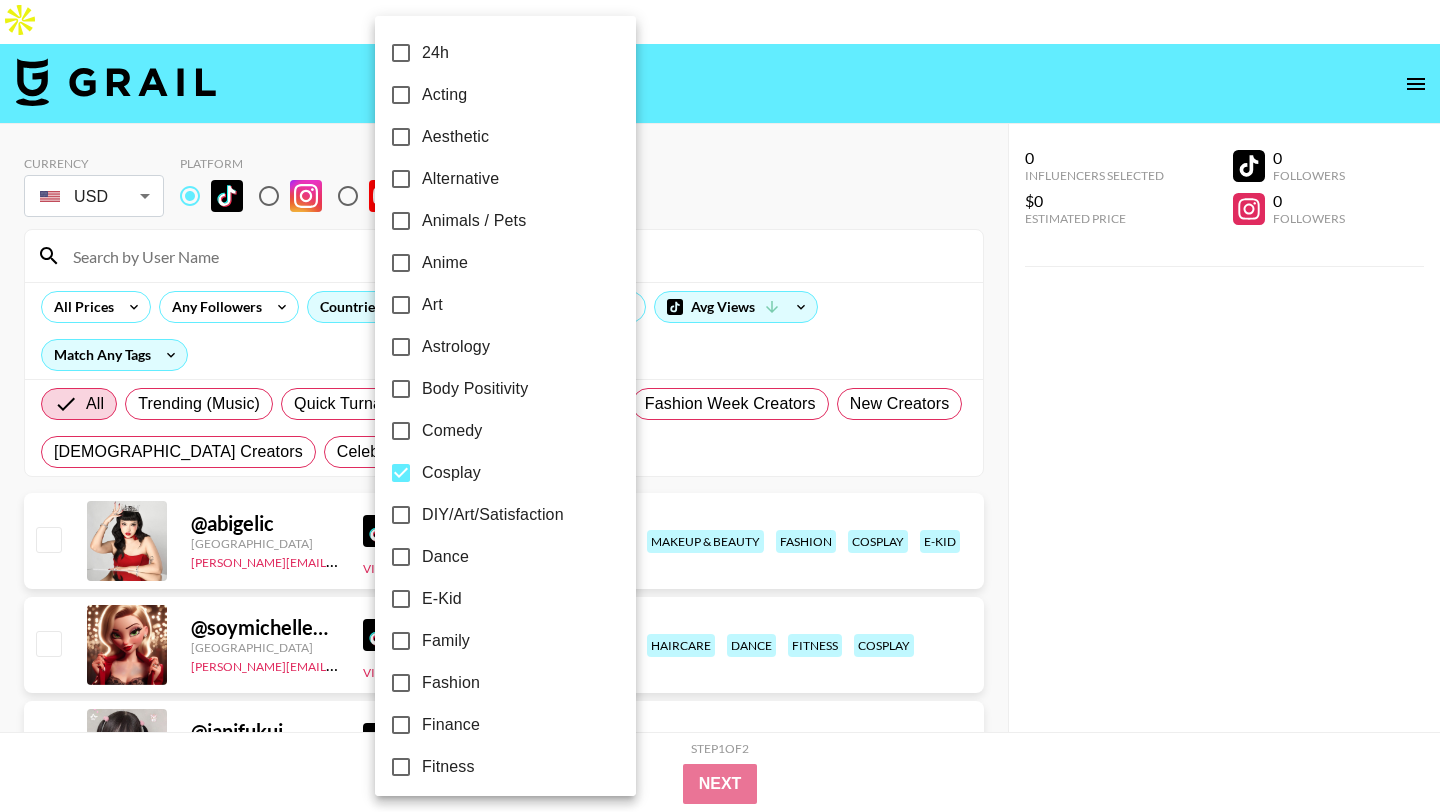 click at bounding box center [720, 406] 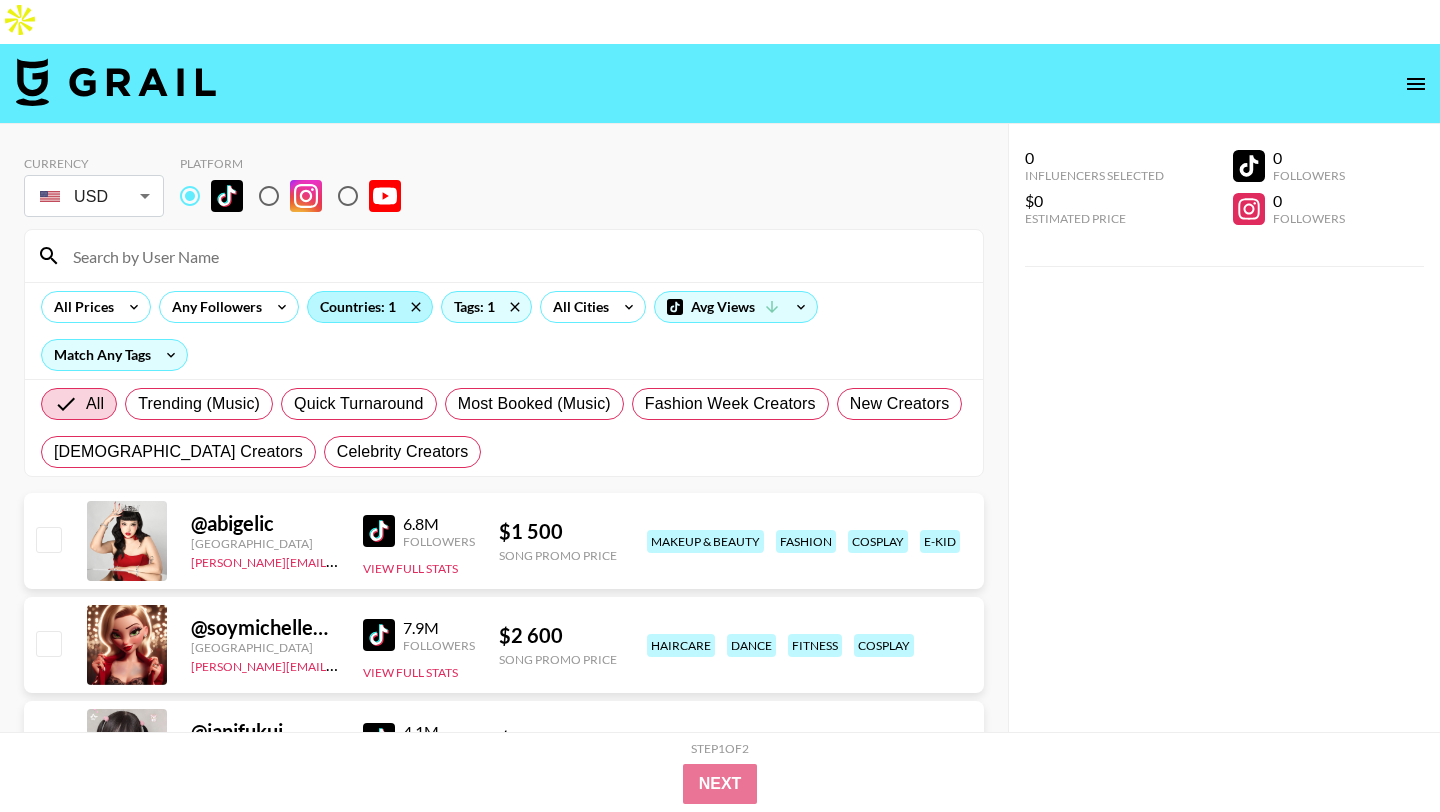 click on "Countries: 1" at bounding box center (370, 307) 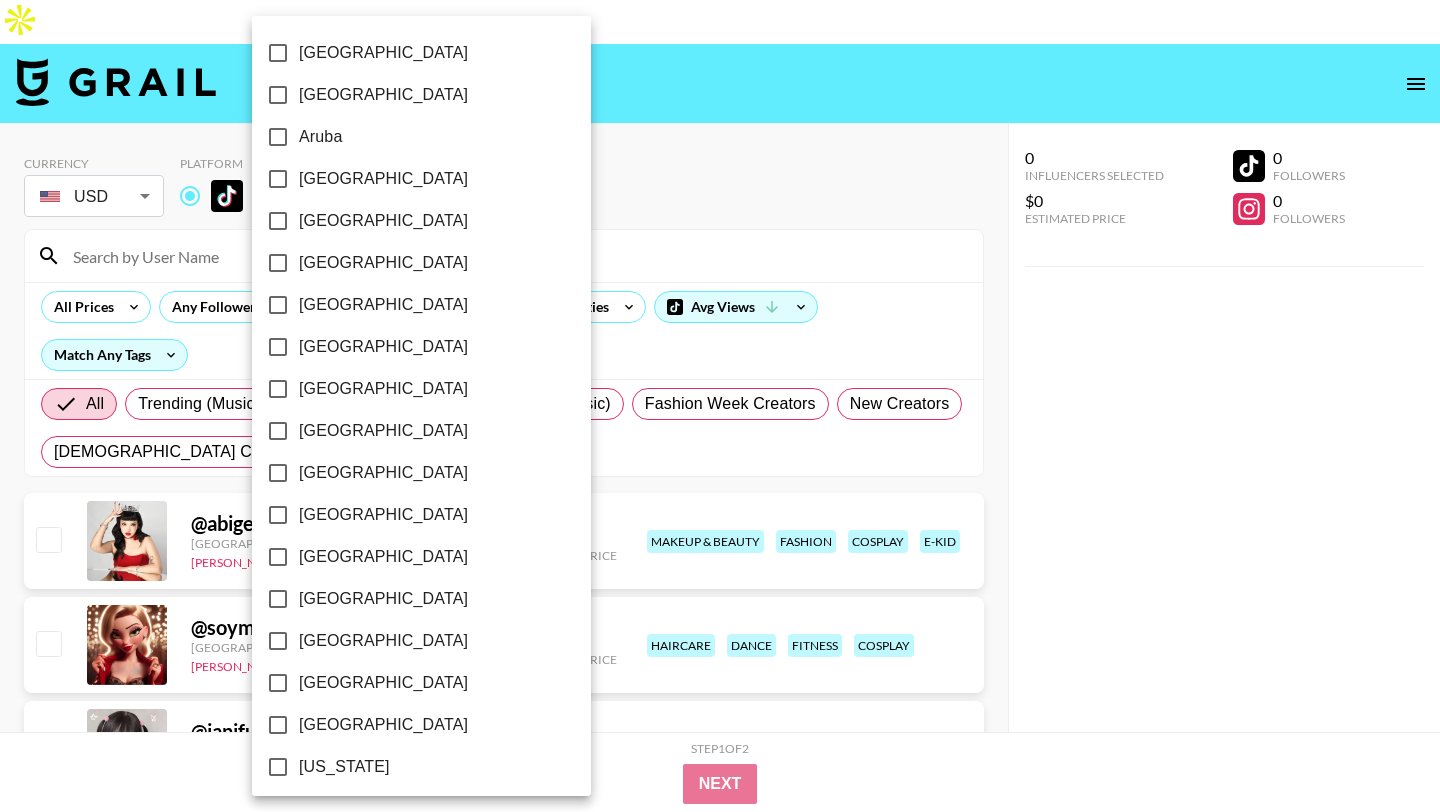 click on "[GEOGRAPHIC_DATA]" at bounding box center [408, 347] 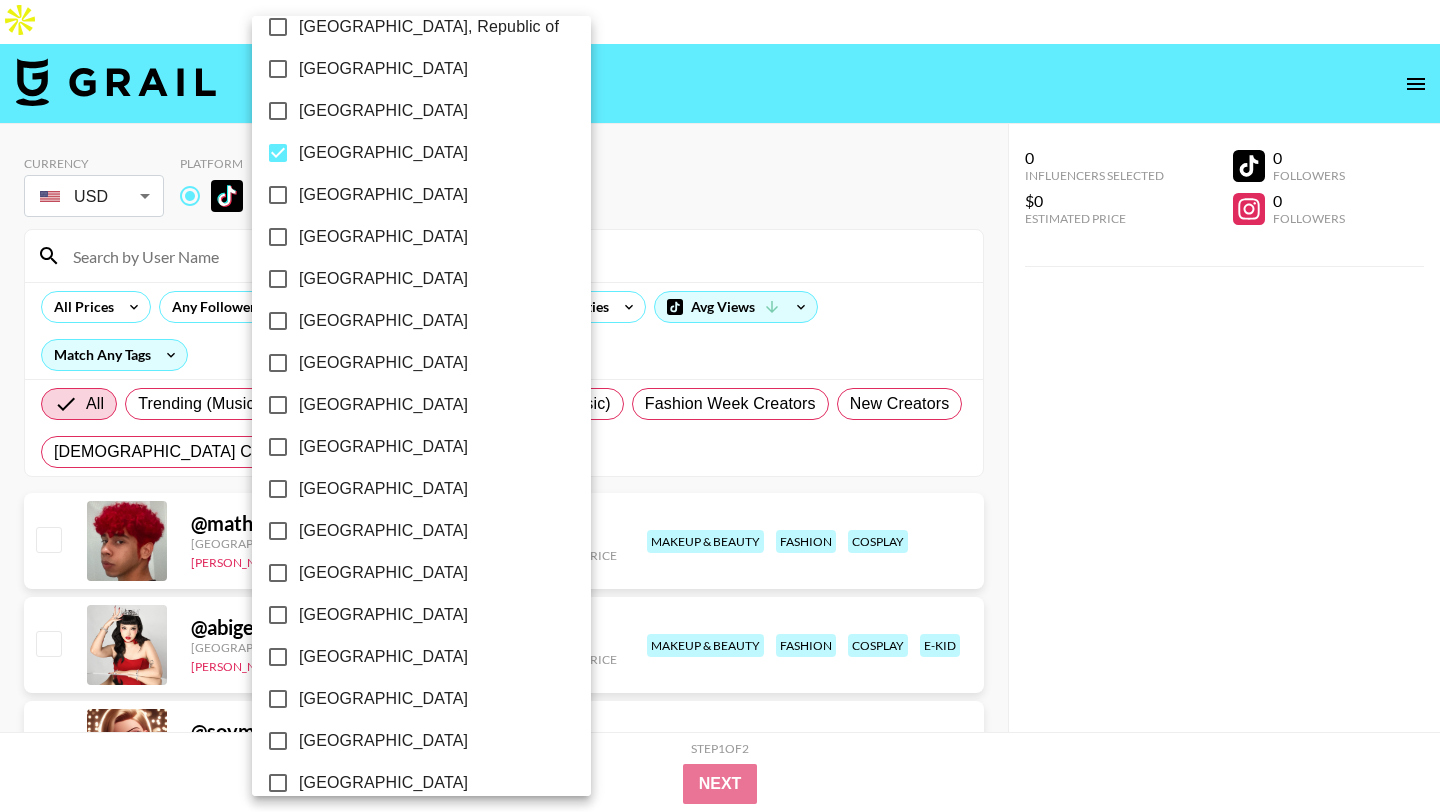 scroll, scrollTop: 1075, scrollLeft: 0, axis: vertical 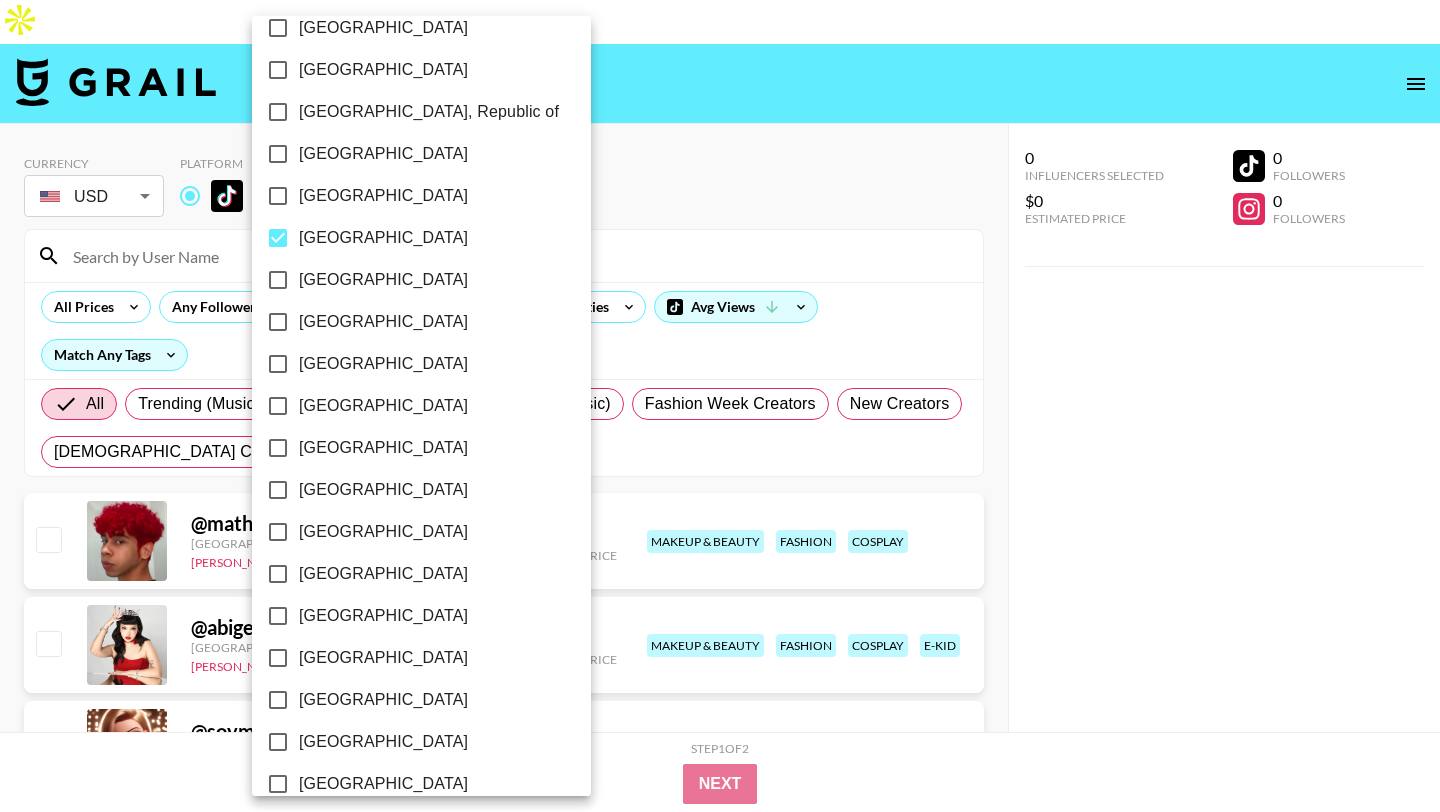 click on "[GEOGRAPHIC_DATA]" at bounding box center [383, 238] 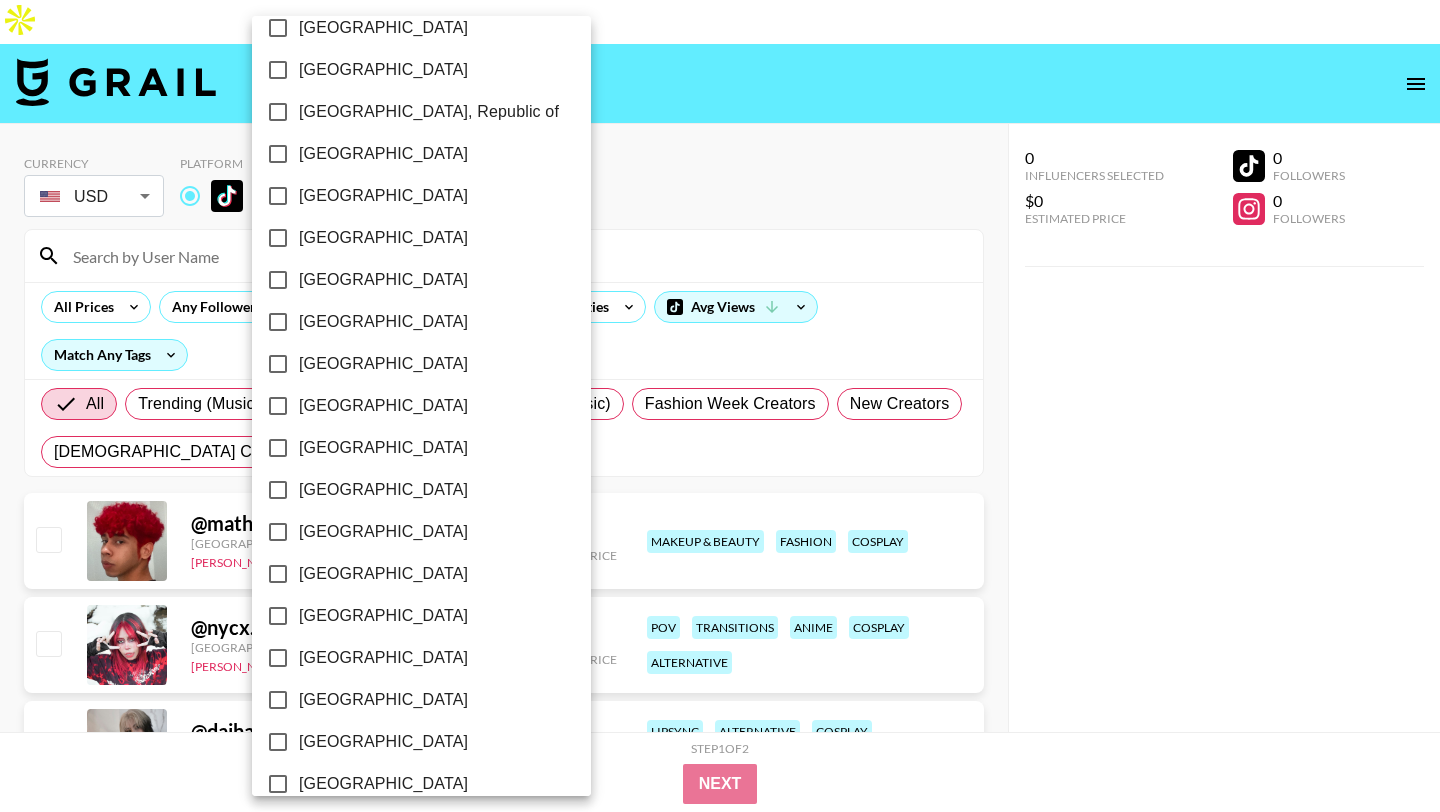 click at bounding box center (720, 406) 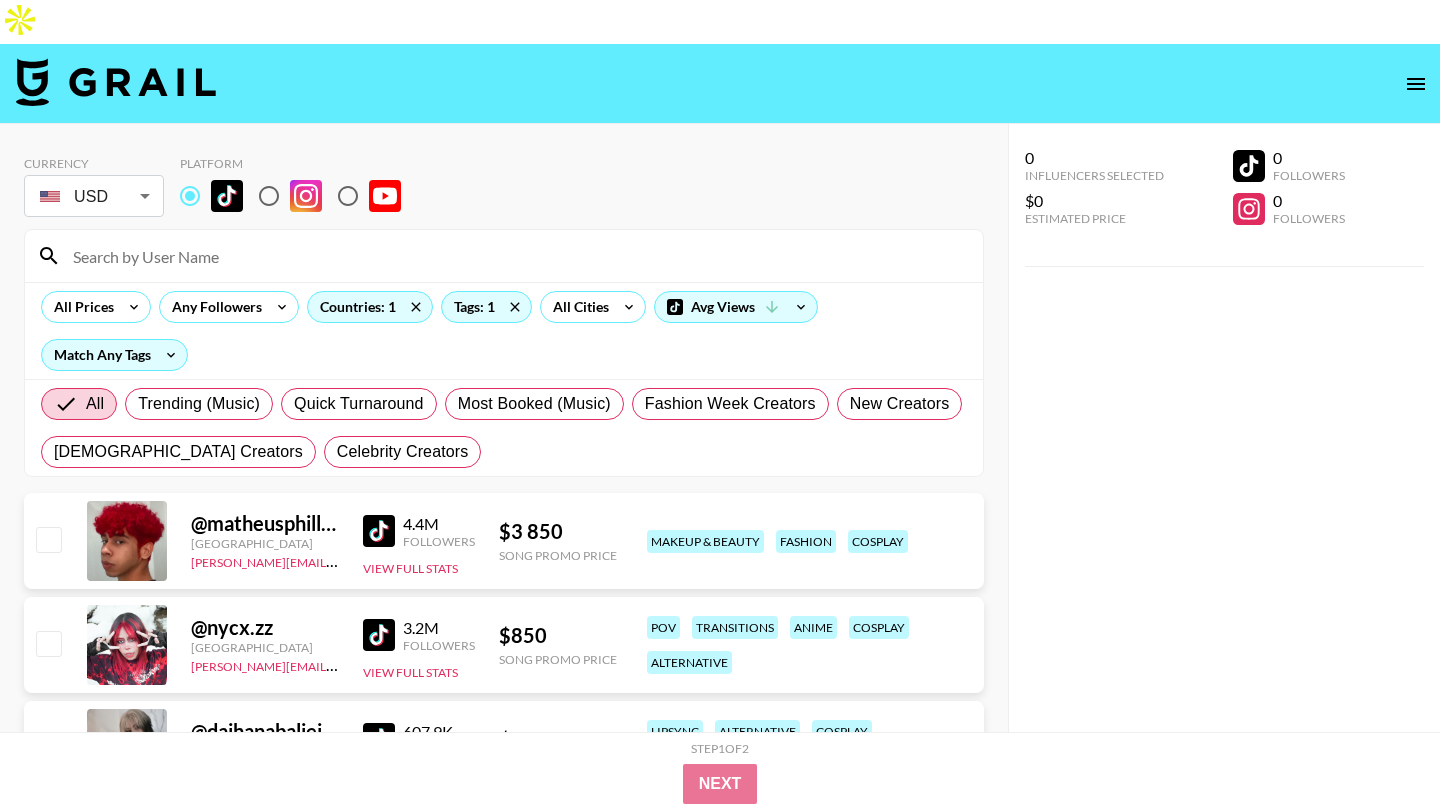 scroll, scrollTop: 80, scrollLeft: 0, axis: vertical 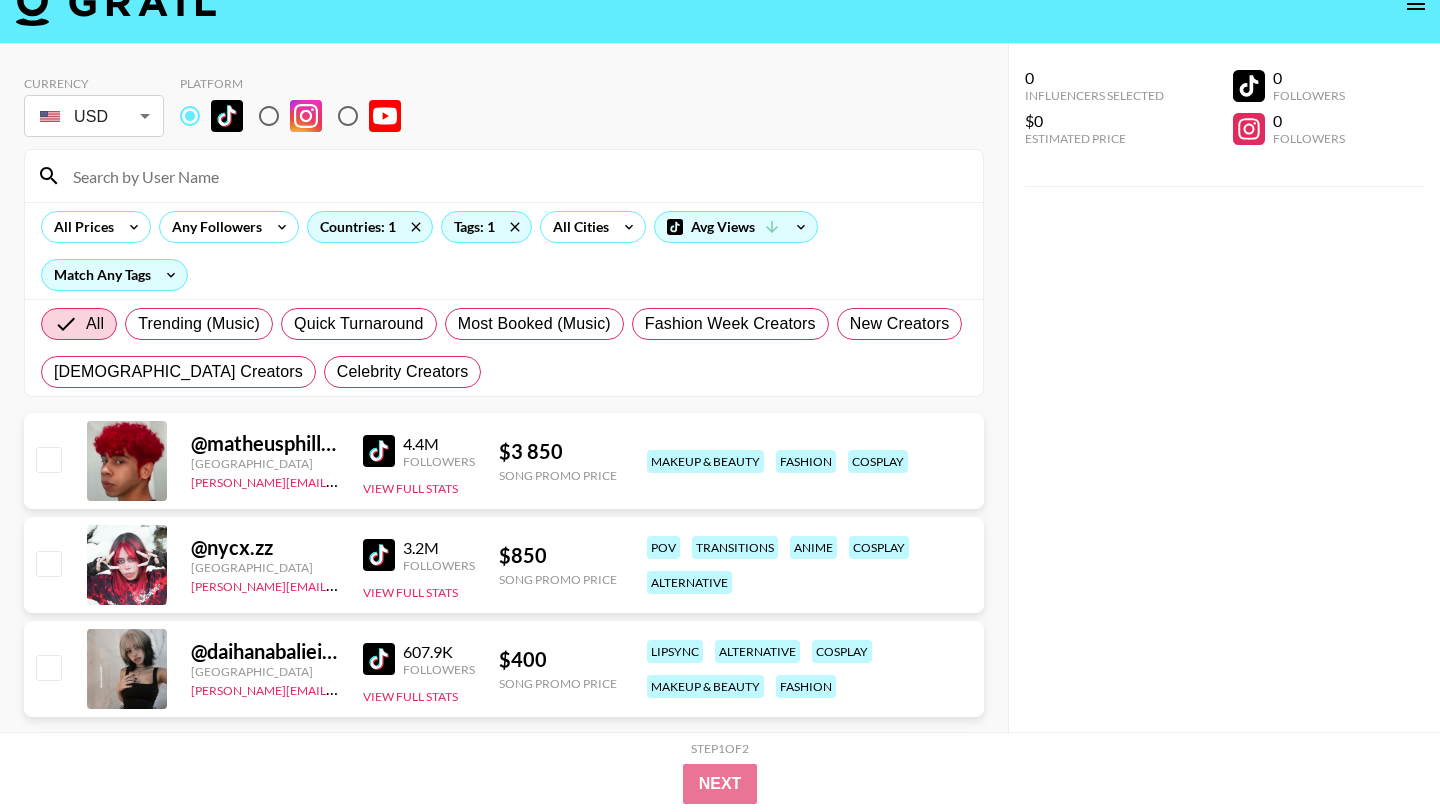 click at bounding box center [379, 555] 